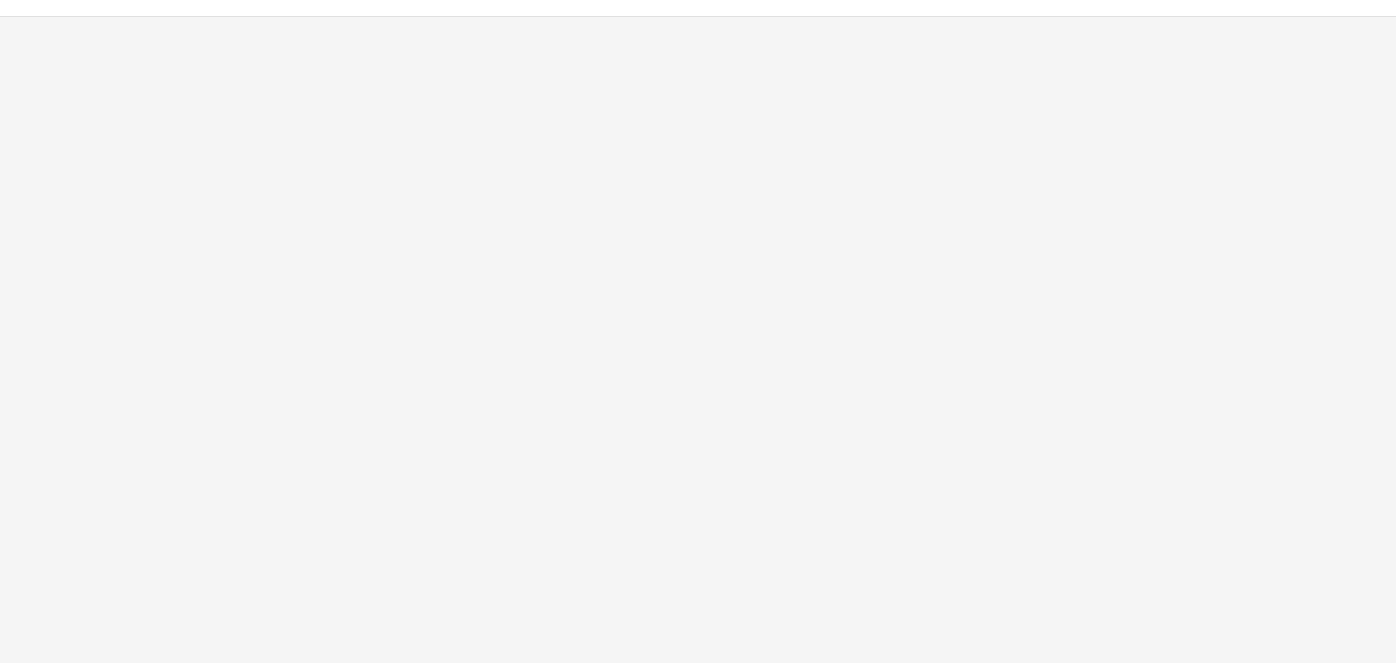 scroll, scrollTop: 0, scrollLeft: 0, axis: both 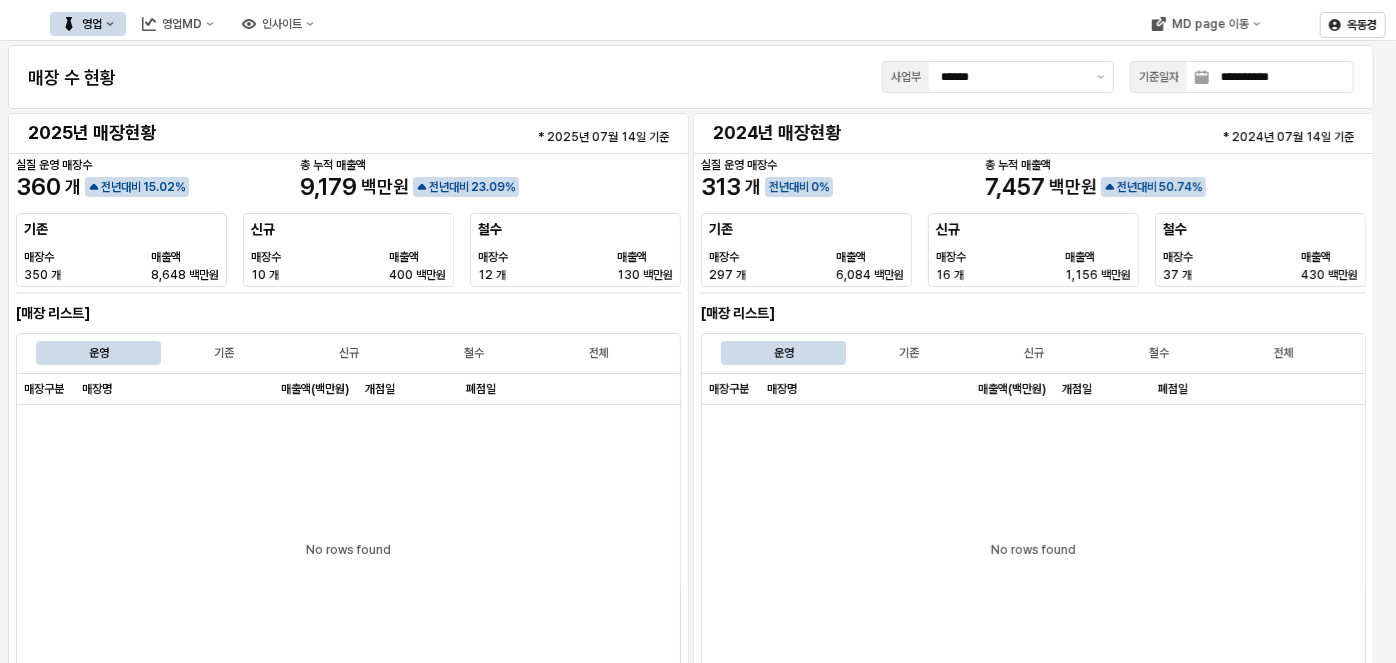 type on "******" 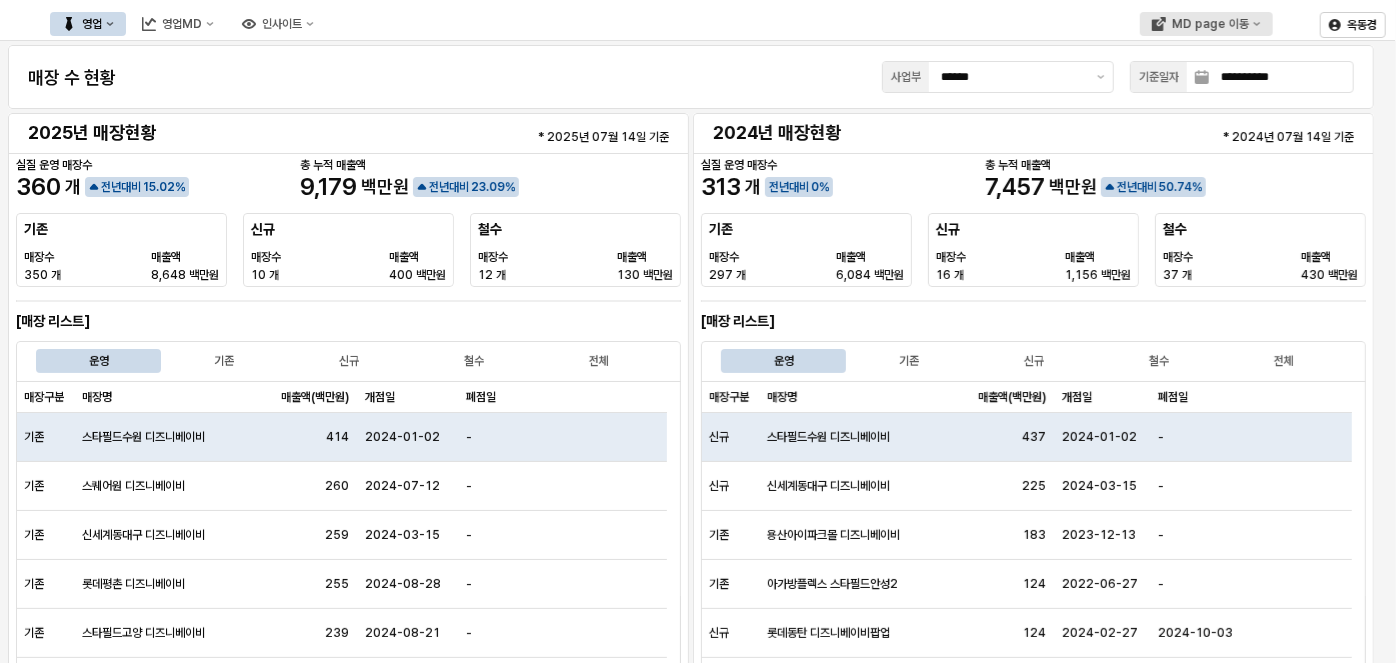 click on "MD page 이동" at bounding box center [1210, 24] 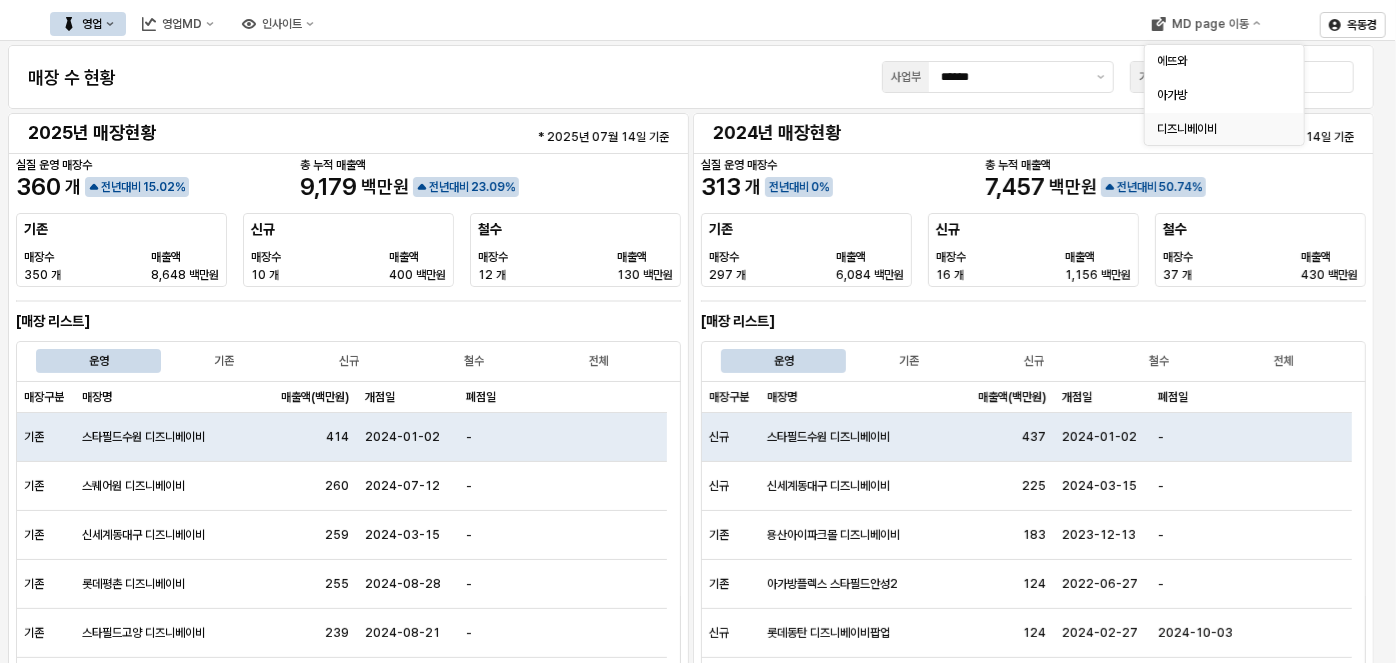 click on "디즈니베이비" at bounding box center (1218, 129) 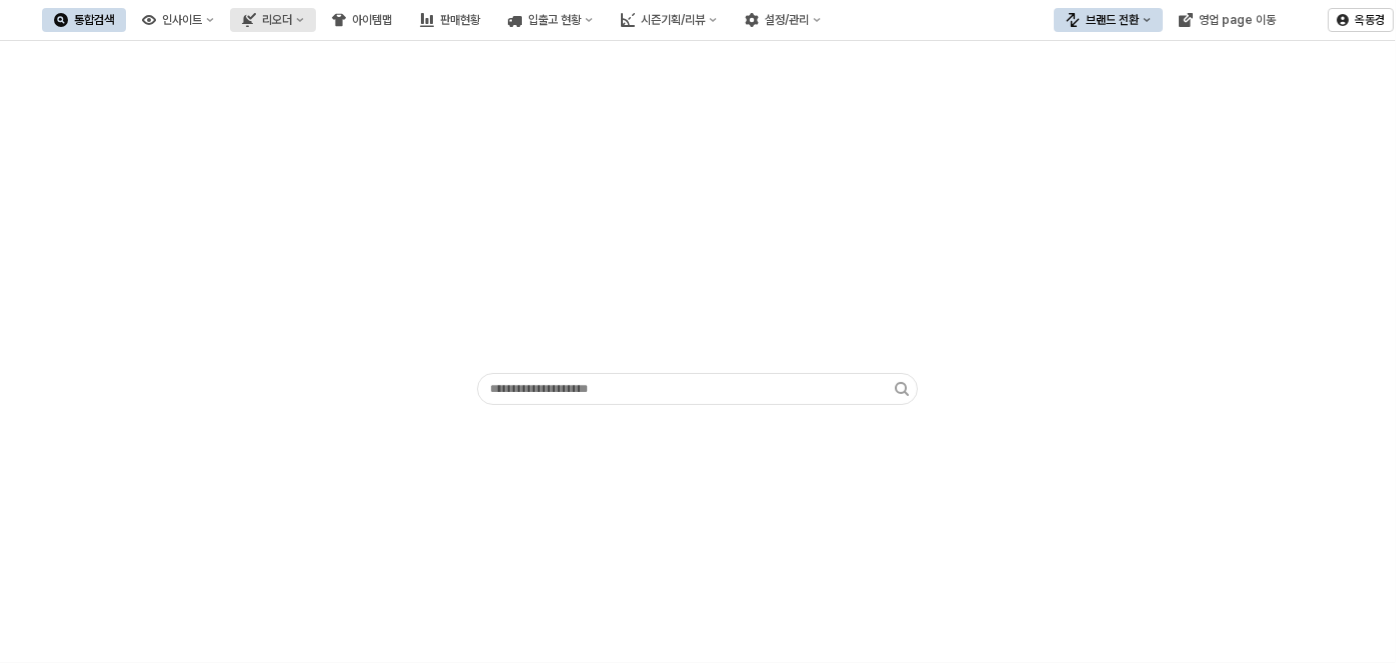 click on "리오더" at bounding box center (273, 20) 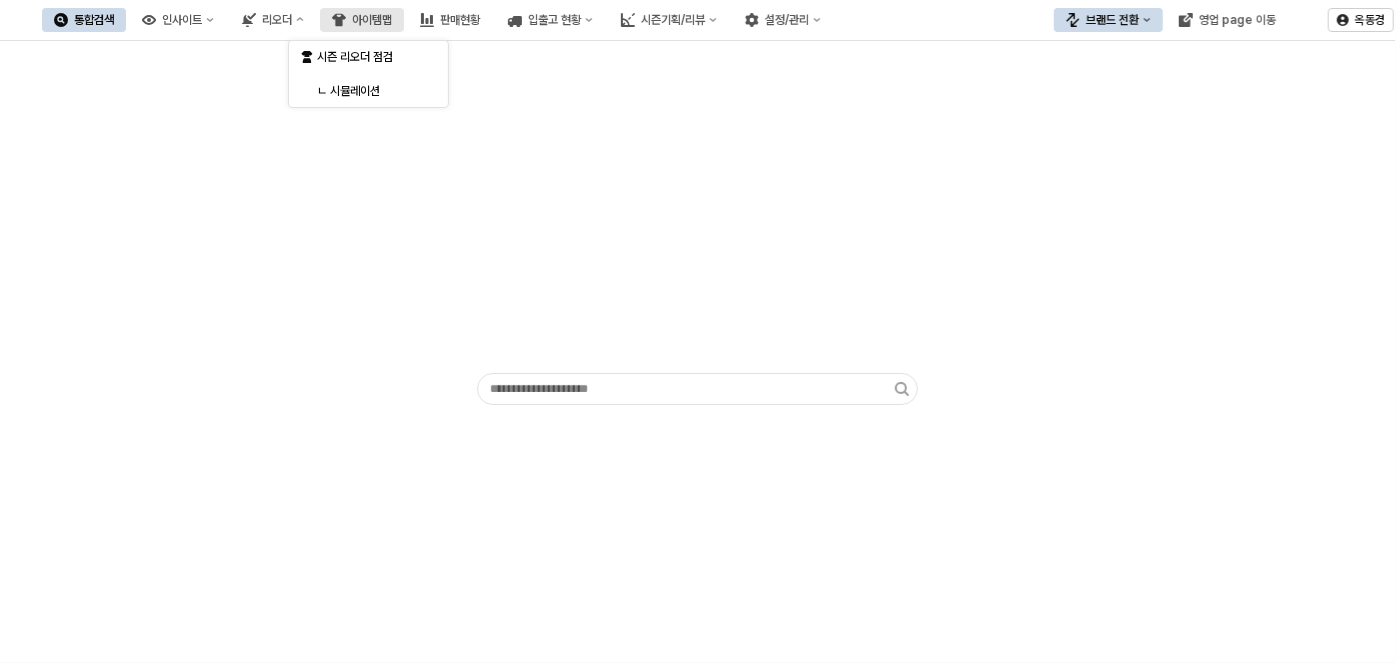 click on "아이템맵" at bounding box center [362, 20] 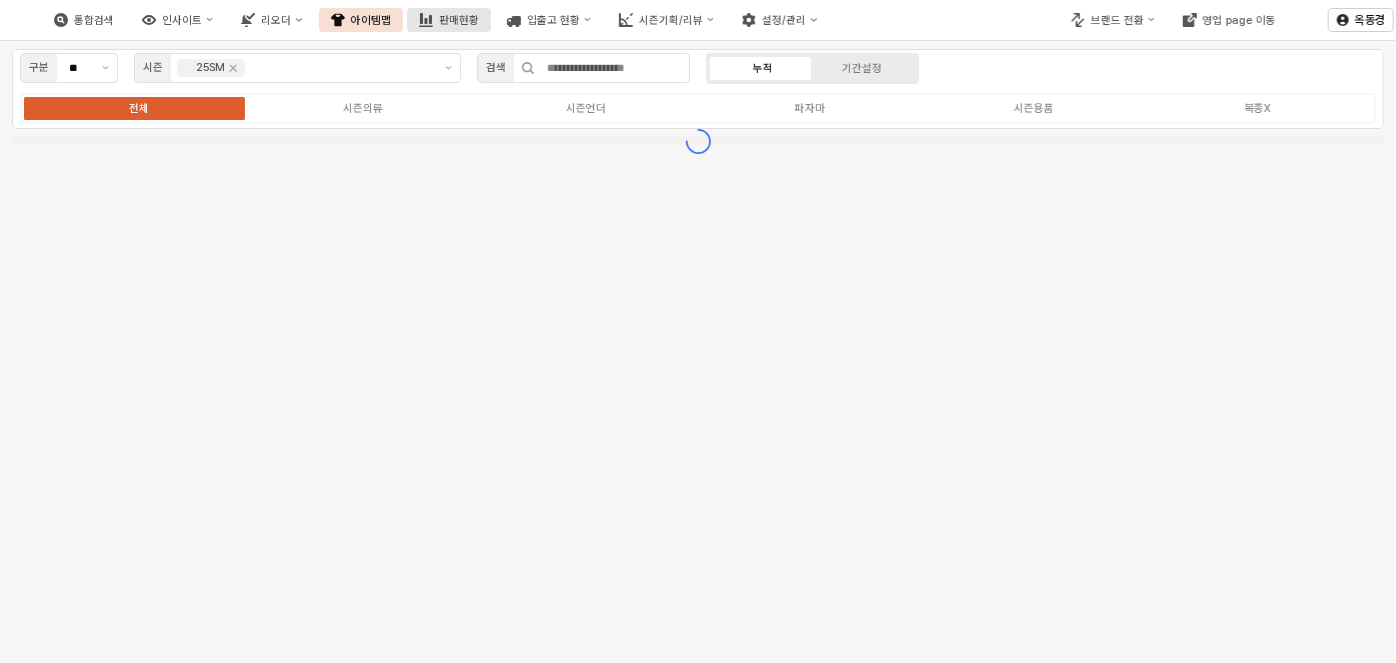 click on "판매현황" at bounding box center [459, 20] 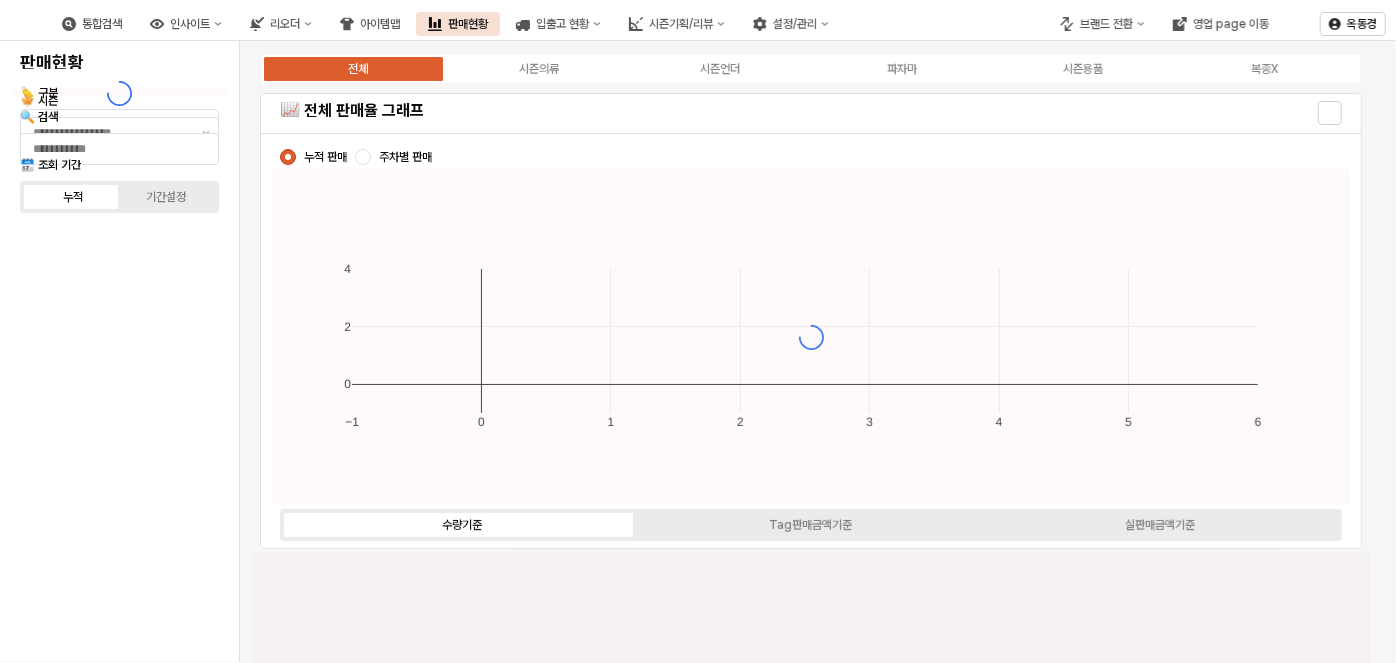 type on "****" 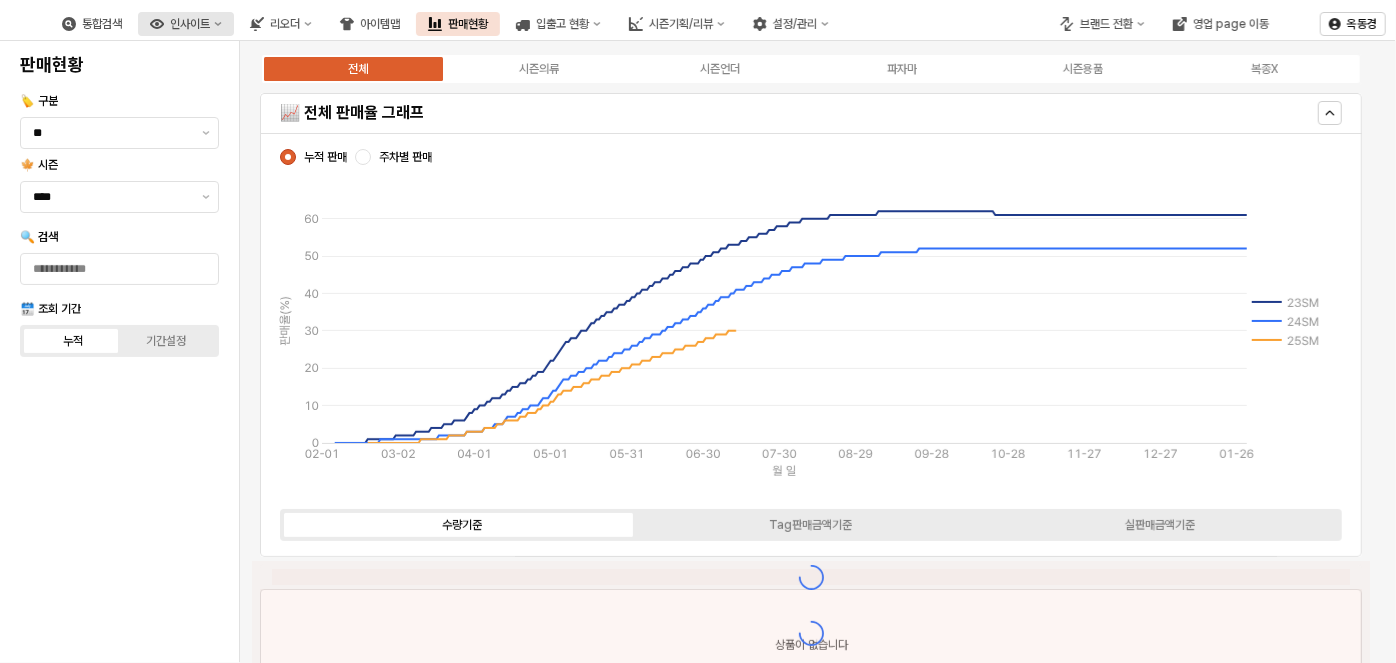 click on "인사이트" at bounding box center [190, 24] 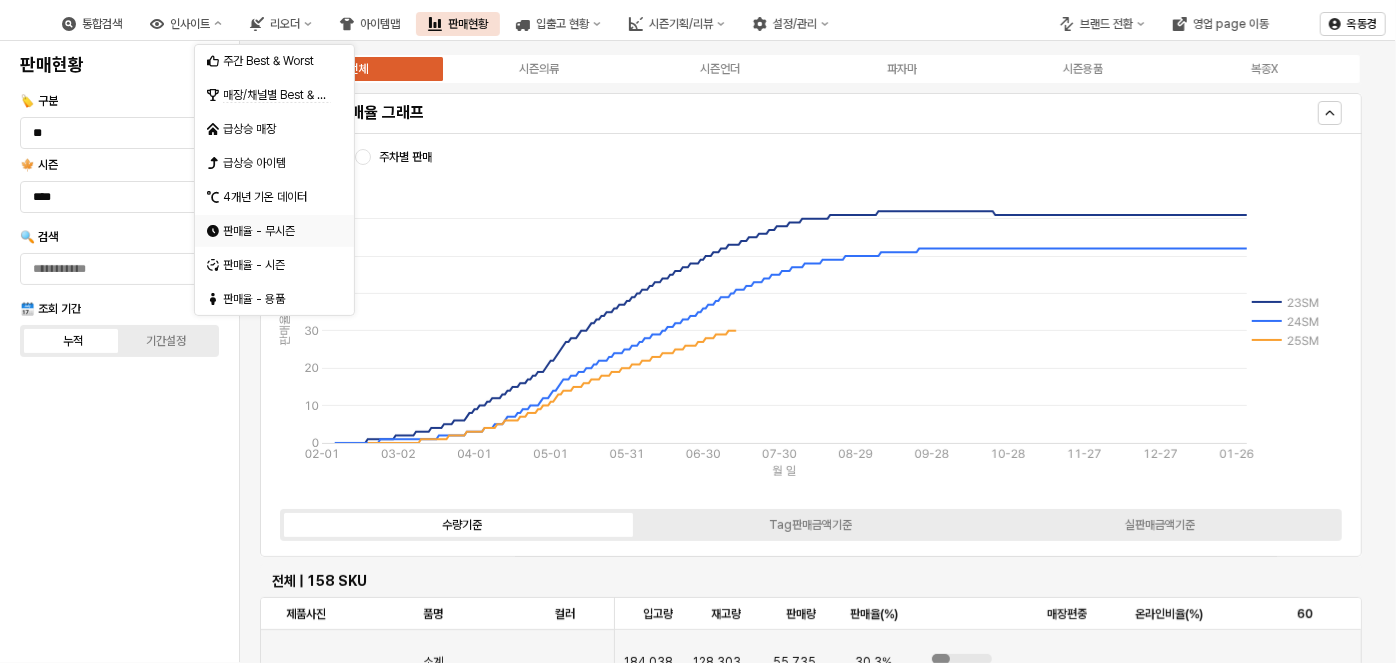 click on "판매율 - 무시즌" at bounding box center [268, 231] 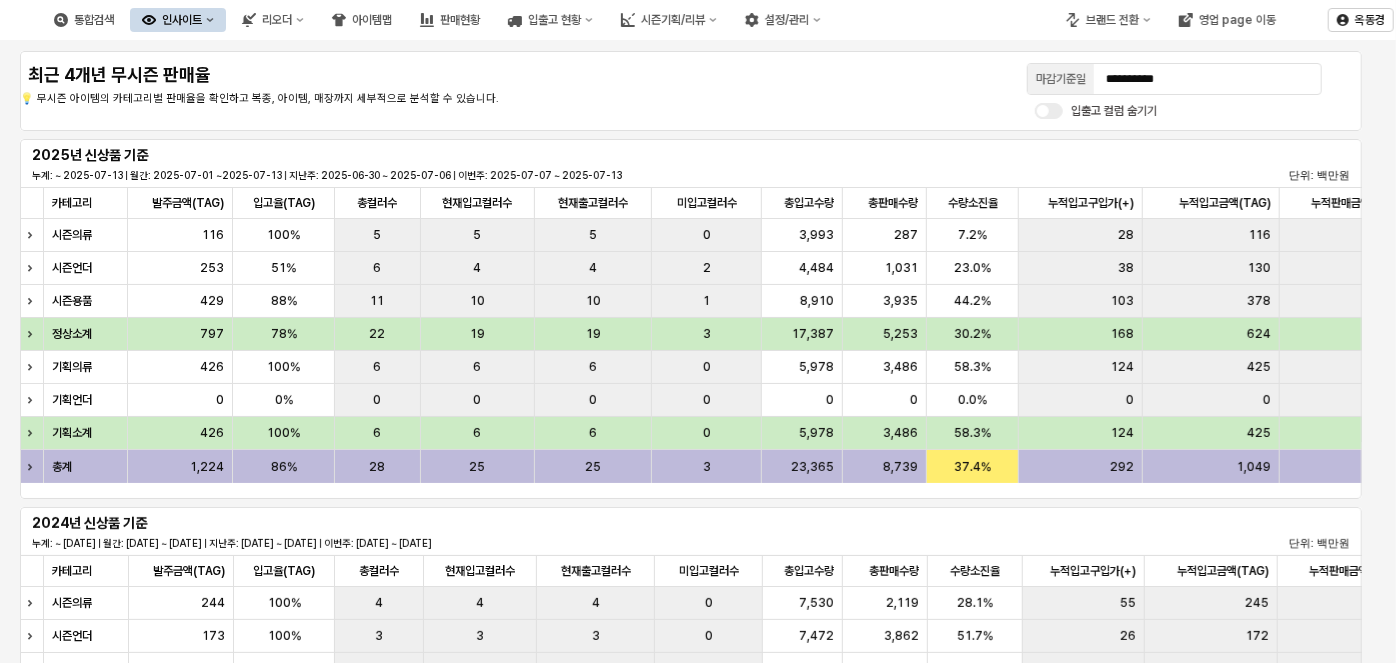 scroll, scrollTop: 0, scrollLeft: 0, axis: both 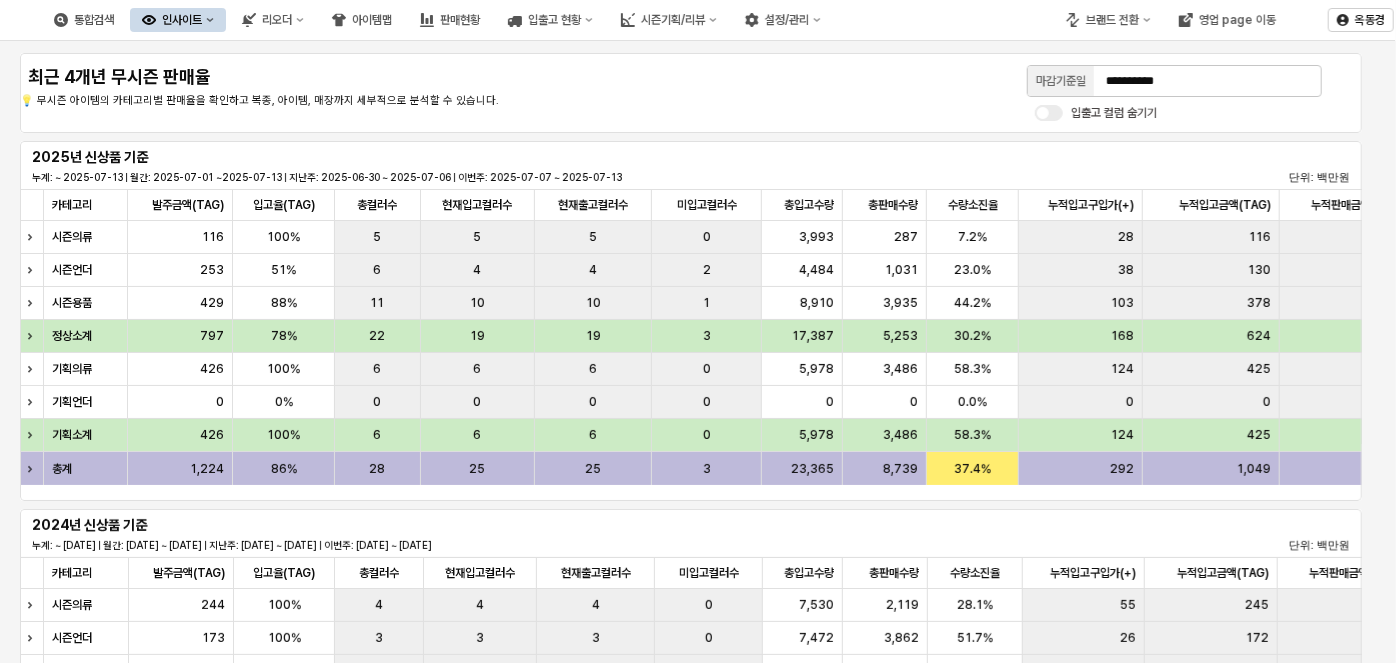 click on "마감기준일" at bounding box center (1061, 81) 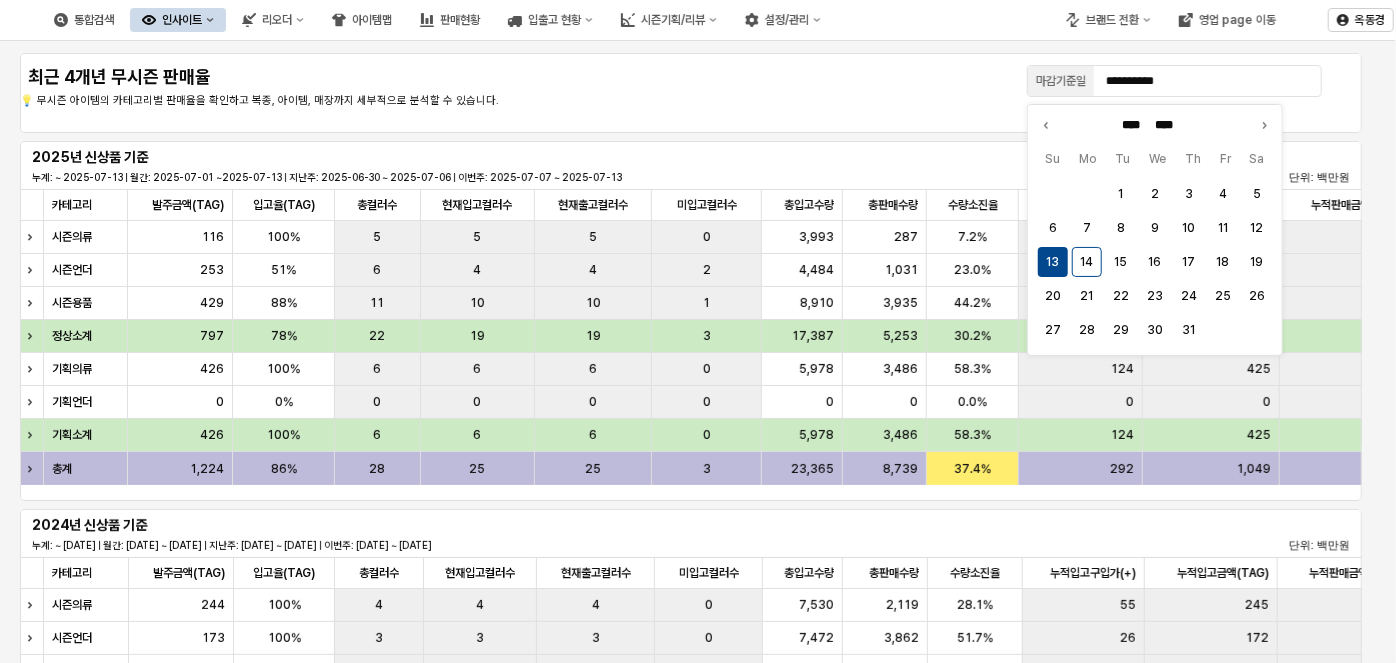 click on "**********" at bounding box center [691, 93] 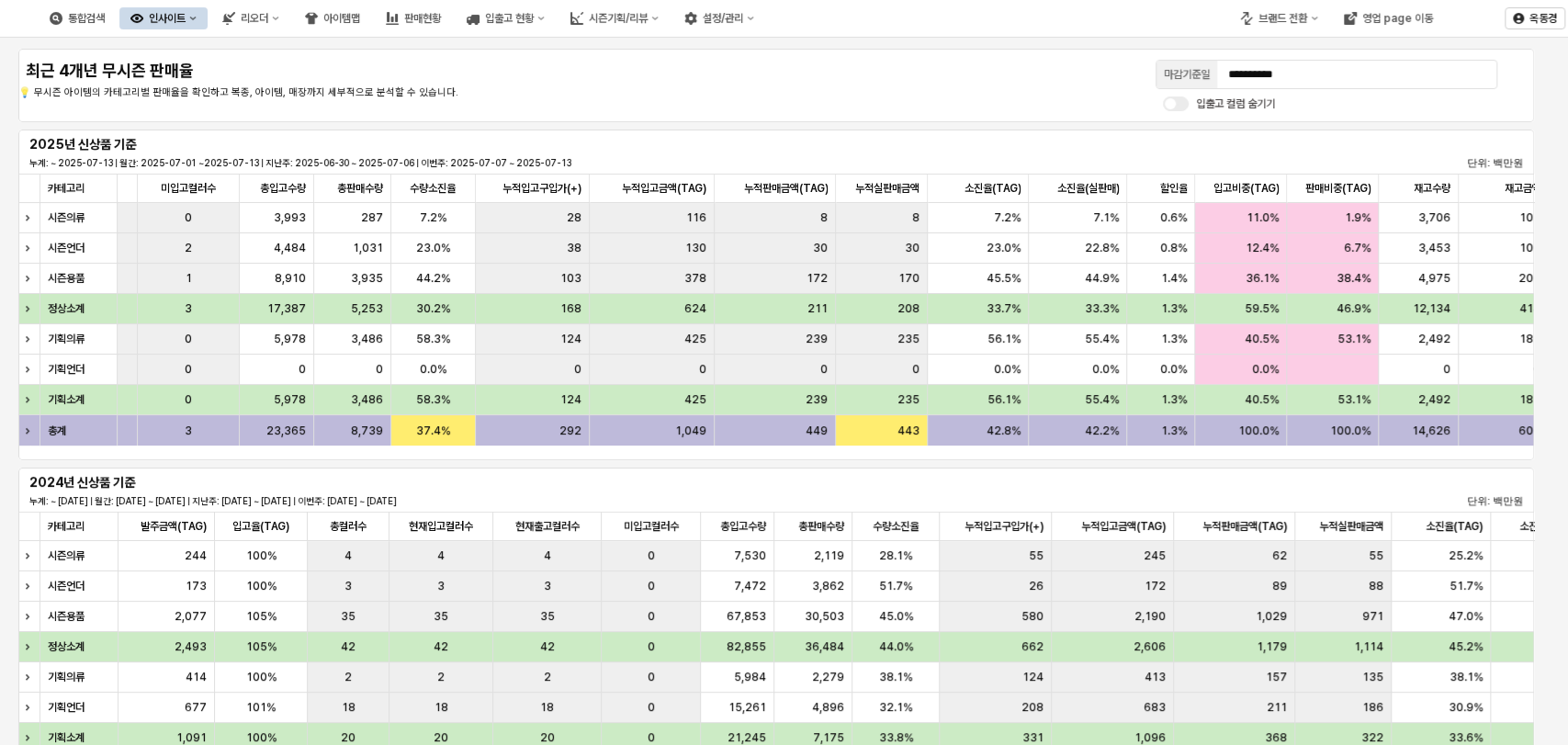 scroll, scrollTop: 0, scrollLeft: 434, axis: horizontal 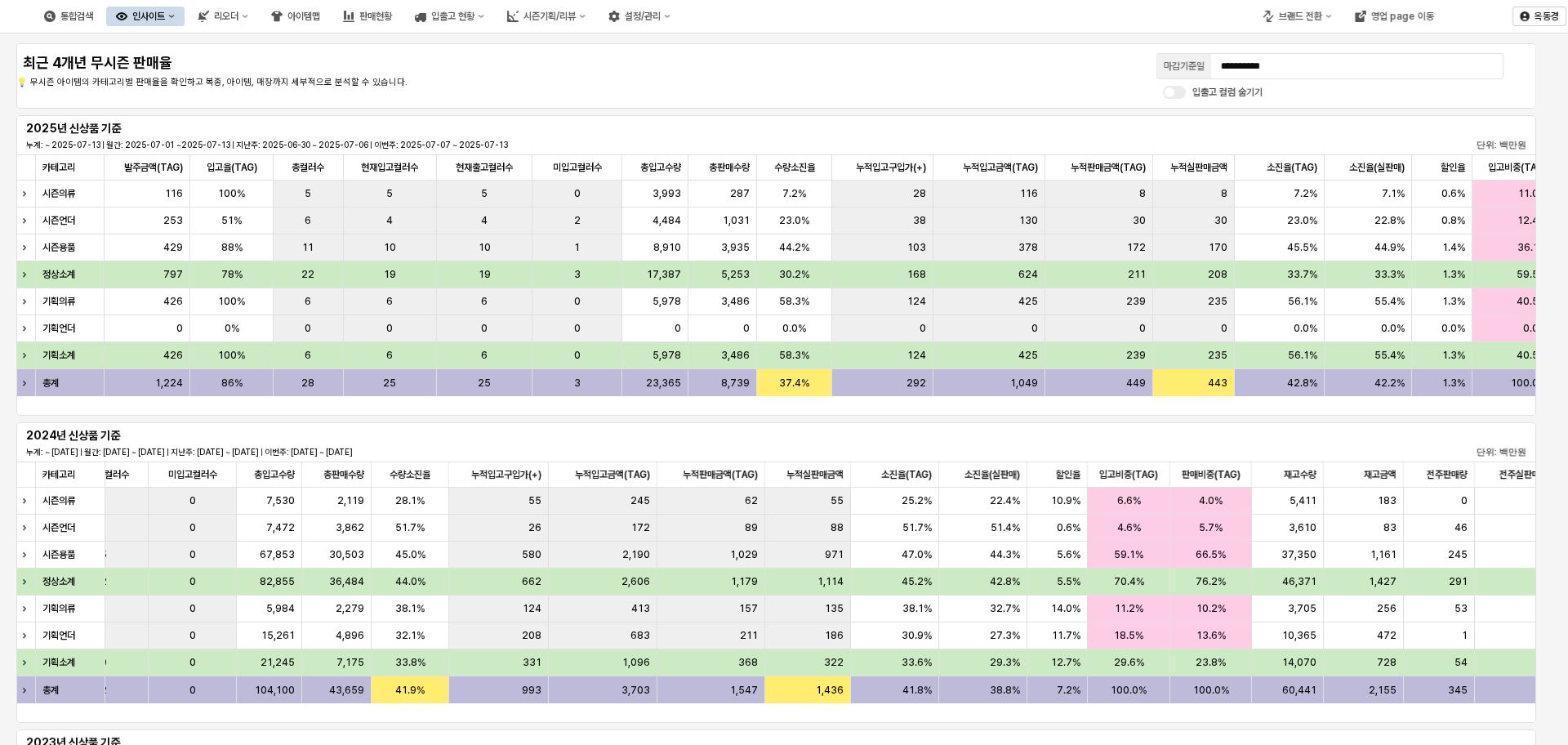 click 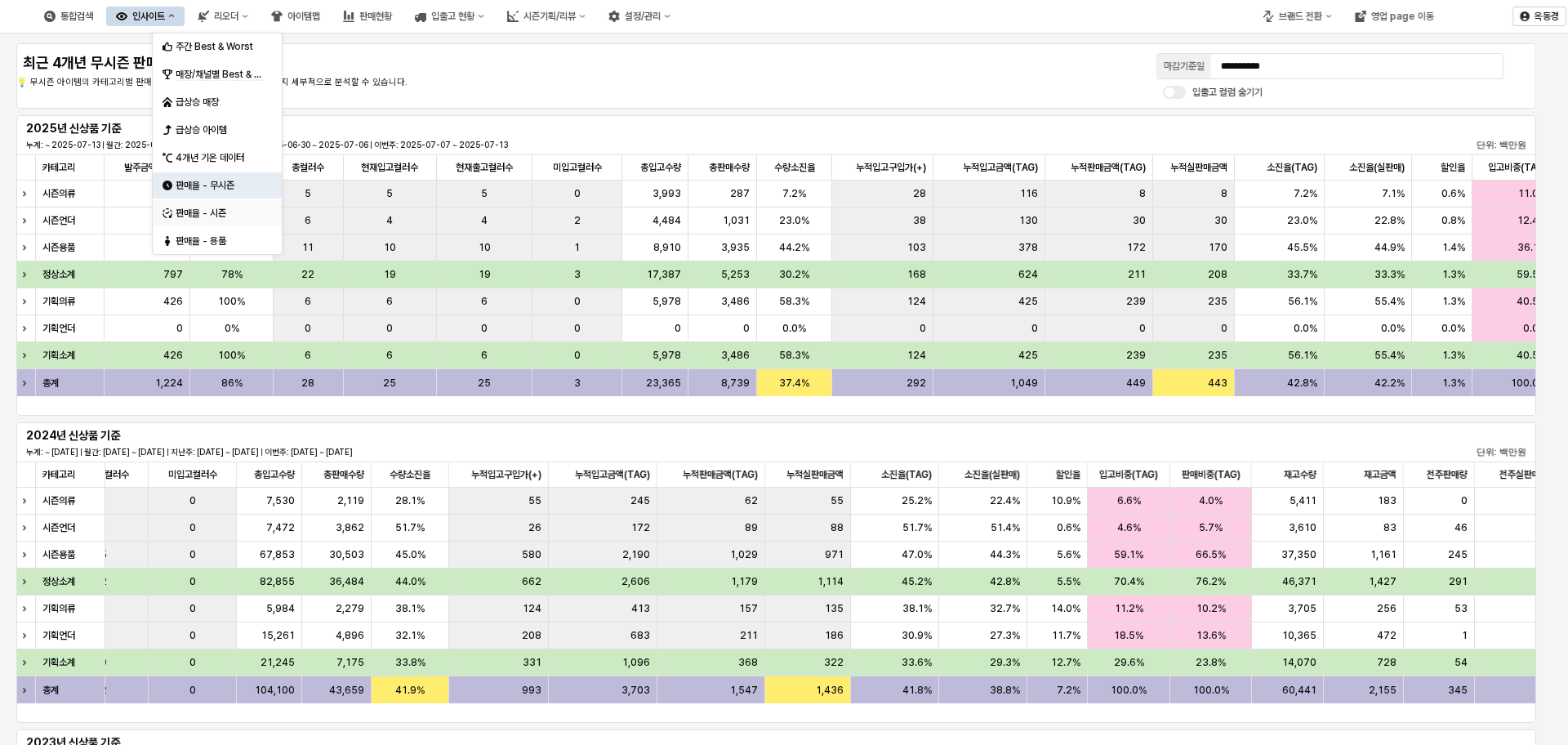 click on "판매율 - 시즌" at bounding box center (219, 213) 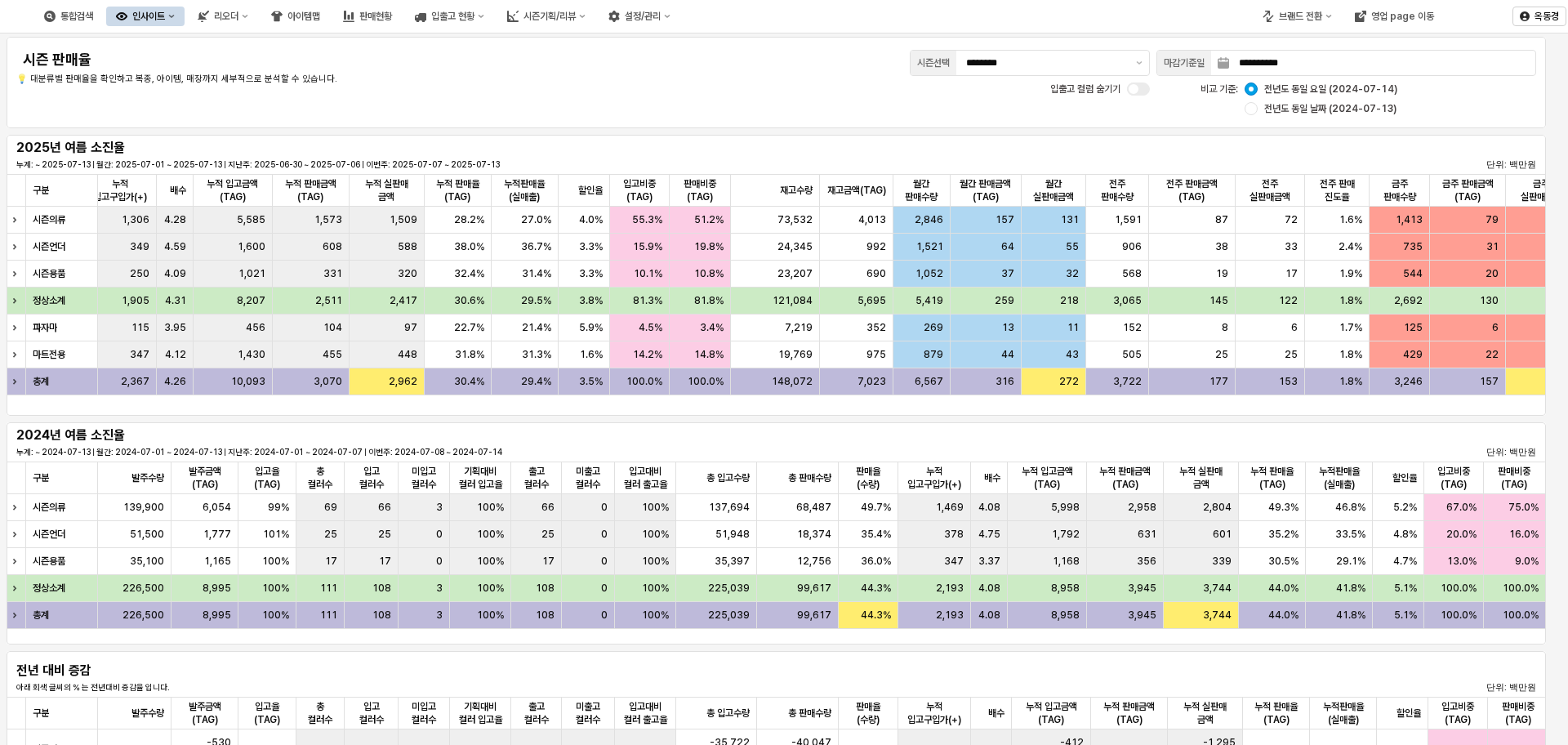 scroll, scrollTop: 0, scrollLeft: 967, axis: horizontal 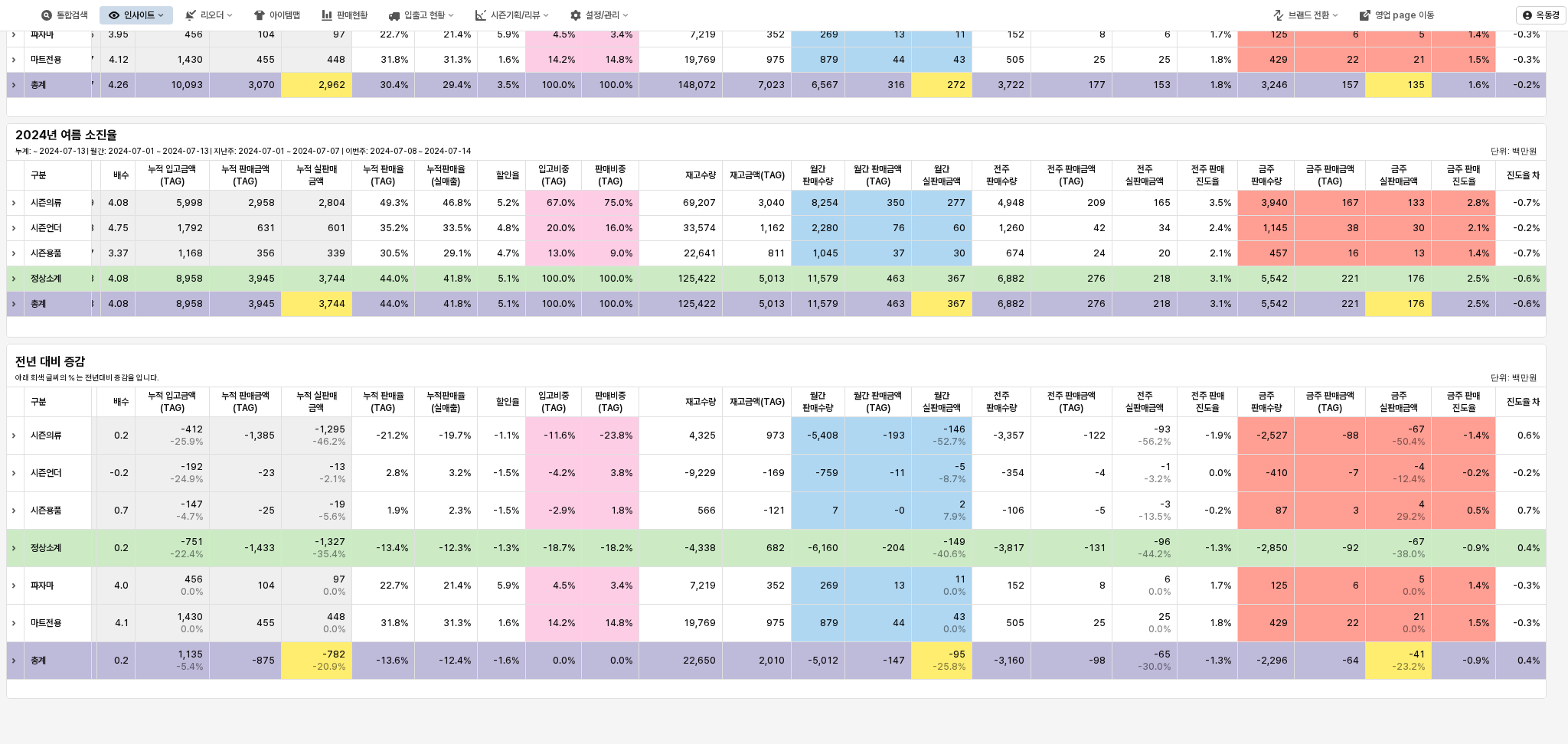 click on "**********" at bounding box center [784, 253] 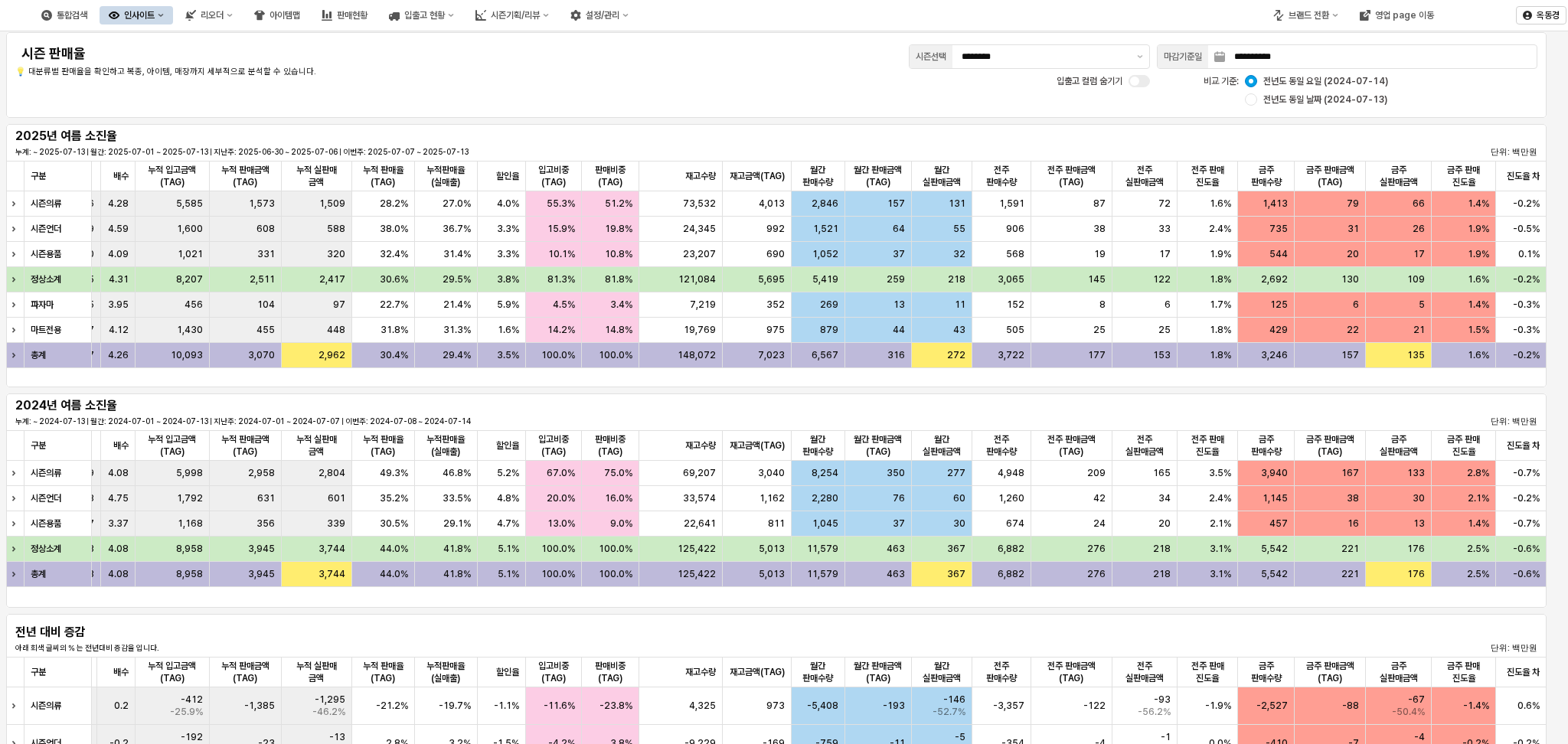 scroll, scrollTop: 0, scrollLeft: 0, axis: both 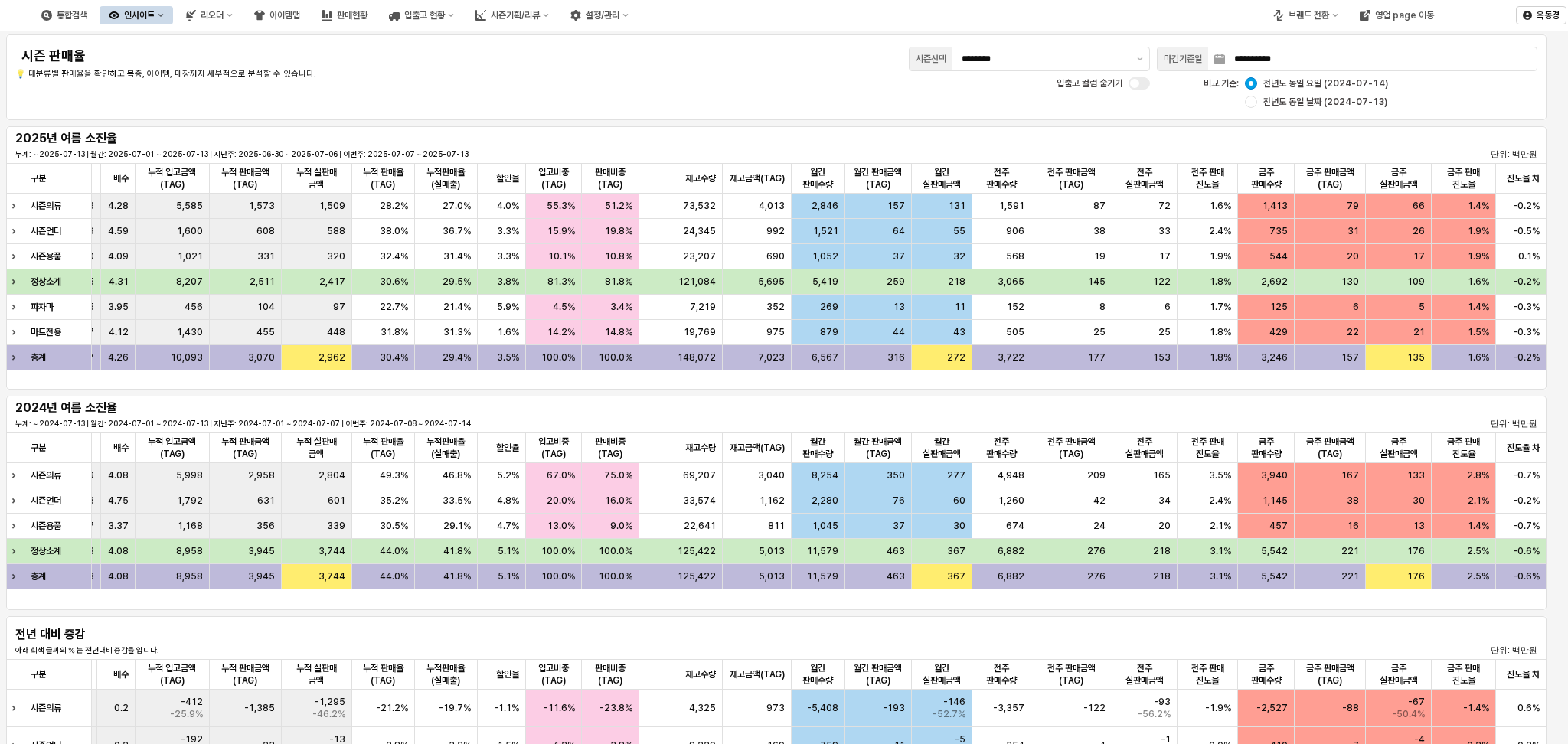 click on "시즌선택 ********" at bounding box center (1029, 59) 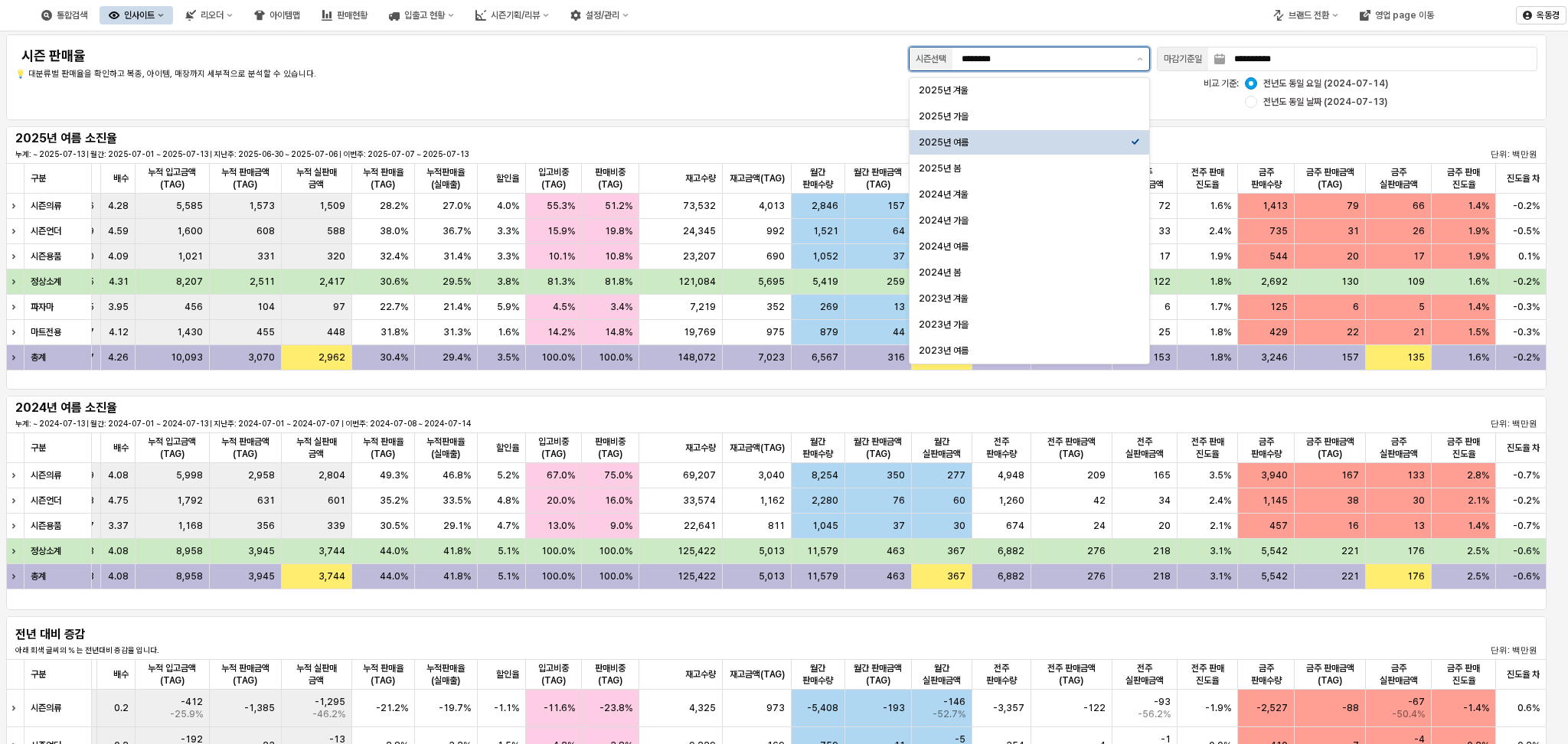 click on "********" at bounding box center (1044, 59) 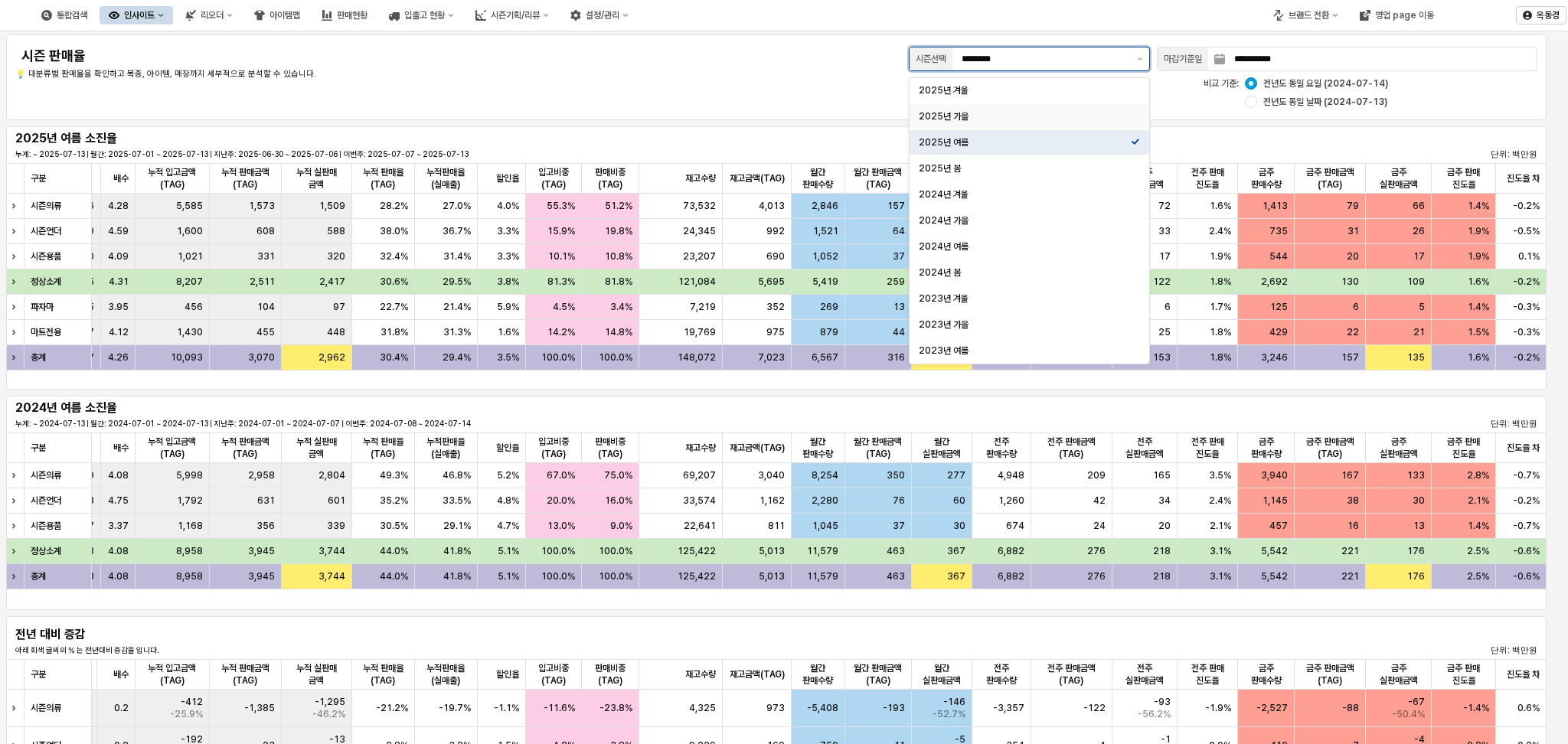click on "2025년 가을" at bounding box center [1024, 116] 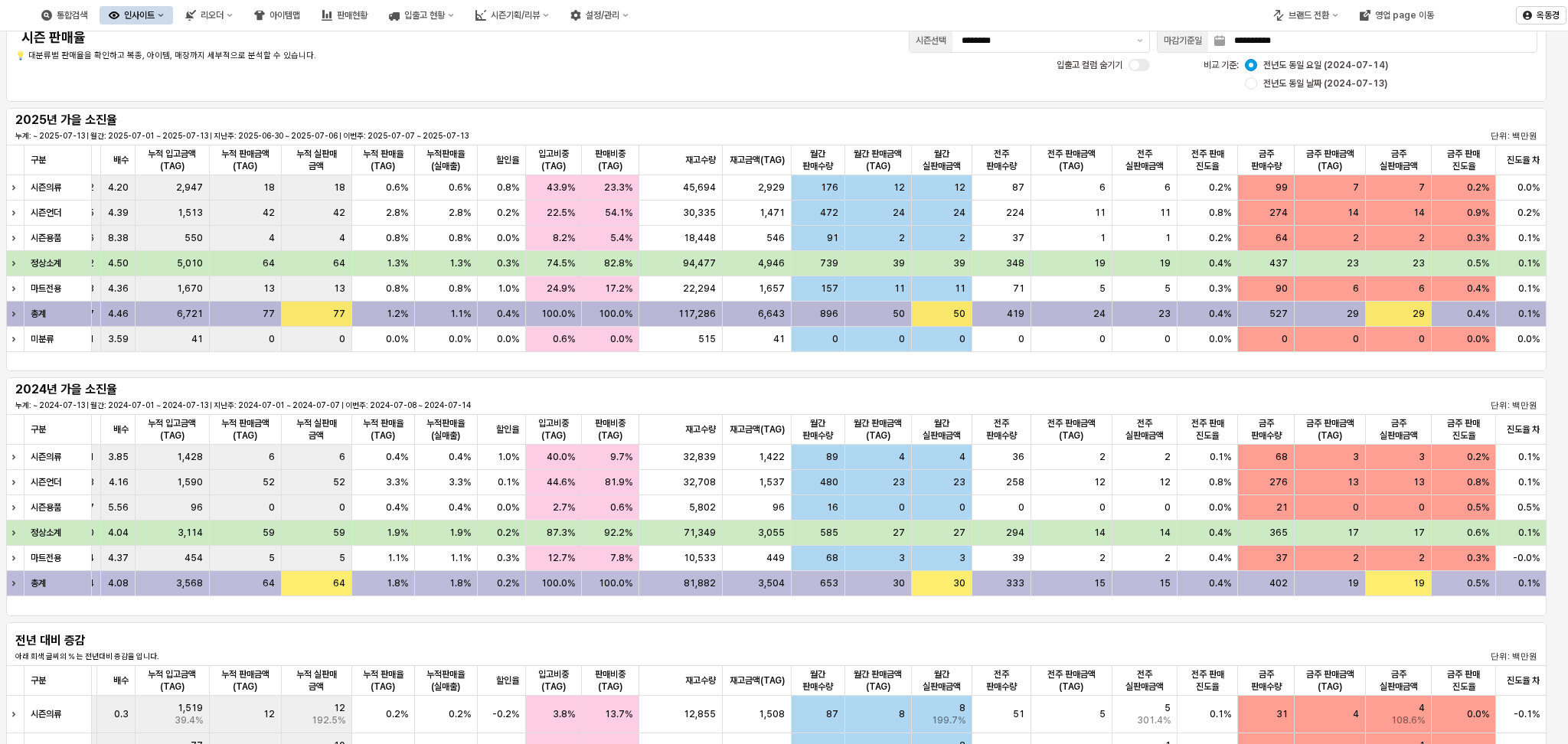 scroll, scrollTop: 0, scrollLeft: 0, axis: both 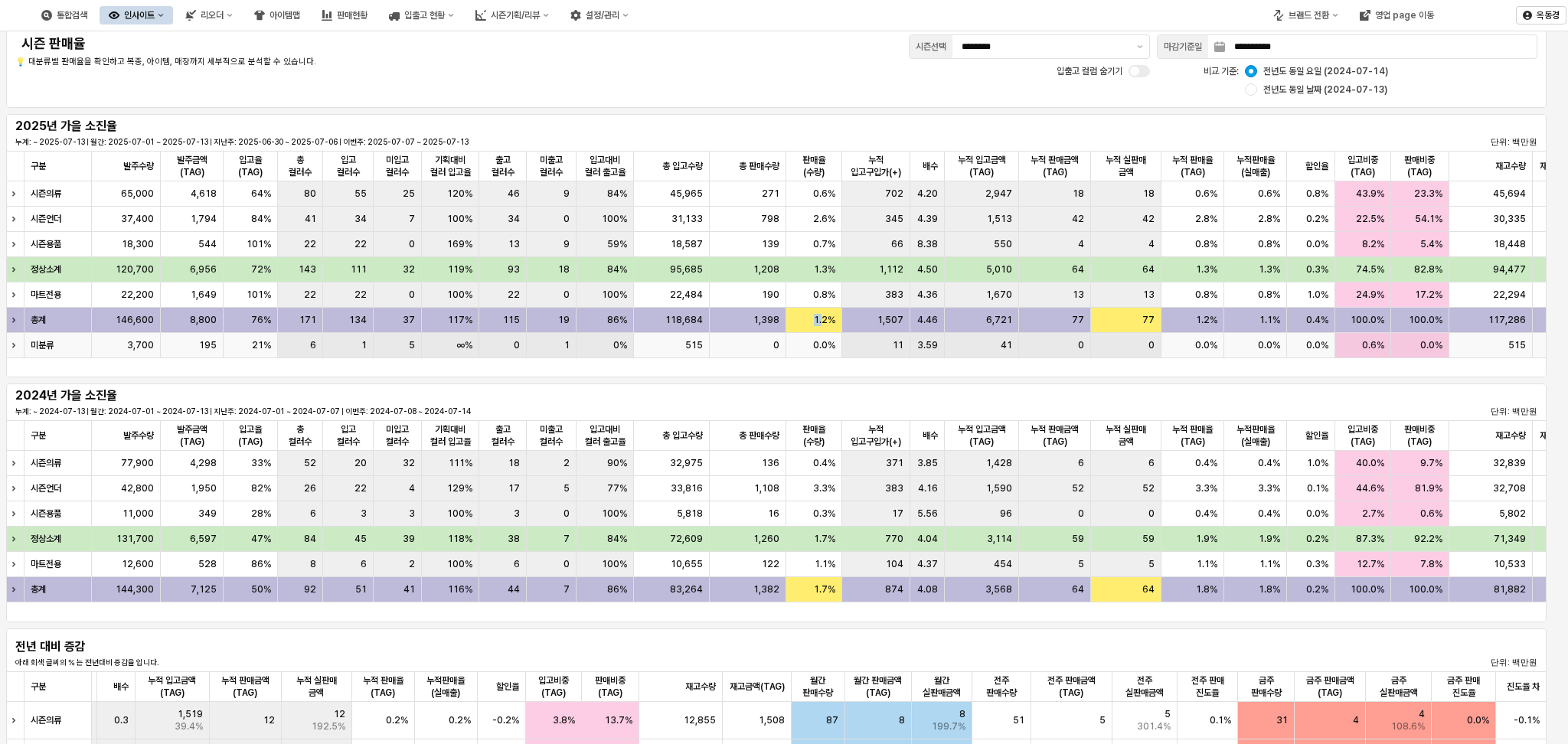 drag, startPoint x: 821, startPoint y: 321, endPoint x: 805, endPoint y: 326, distance: 16.763055 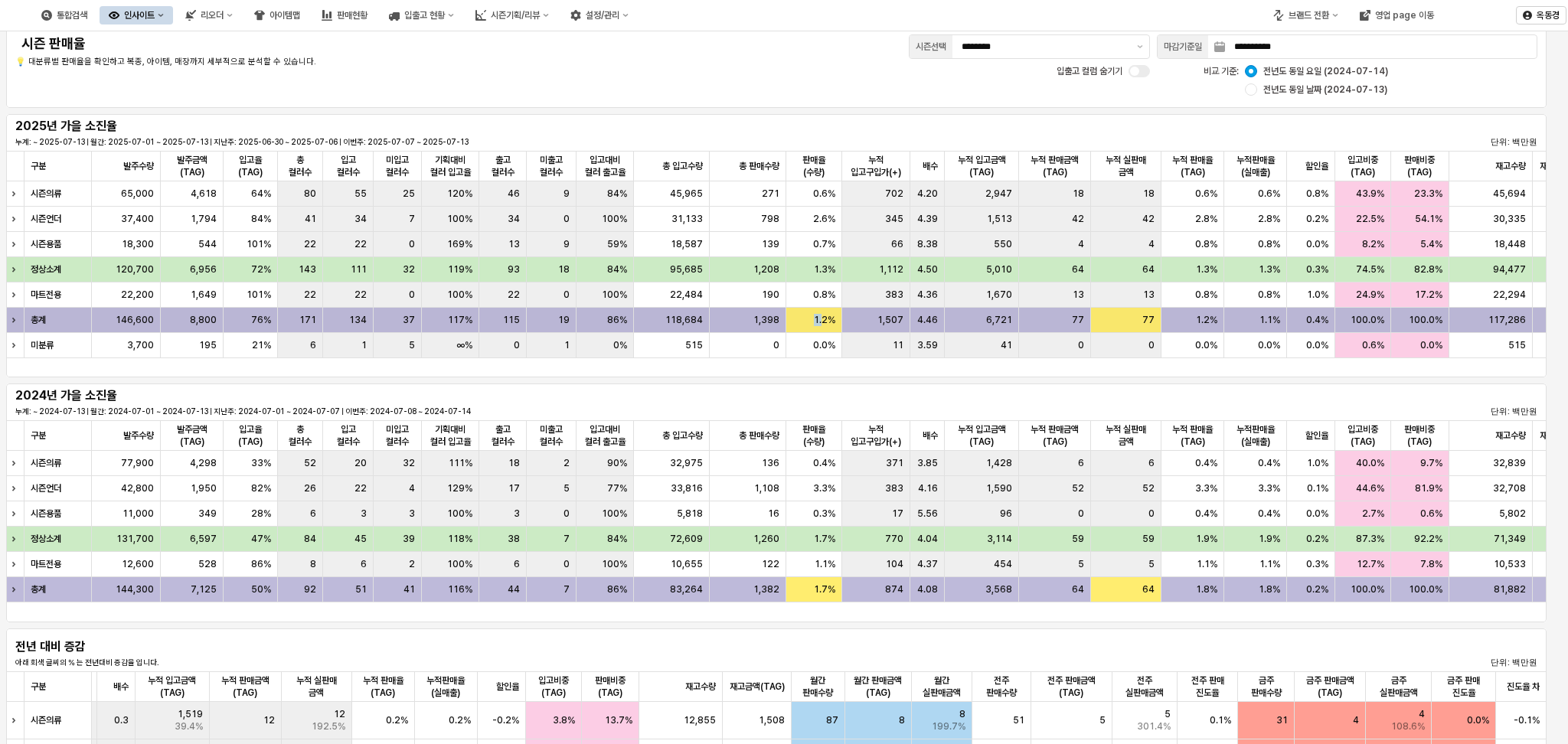 click on "1.2%" at bounding box center (825, 320) 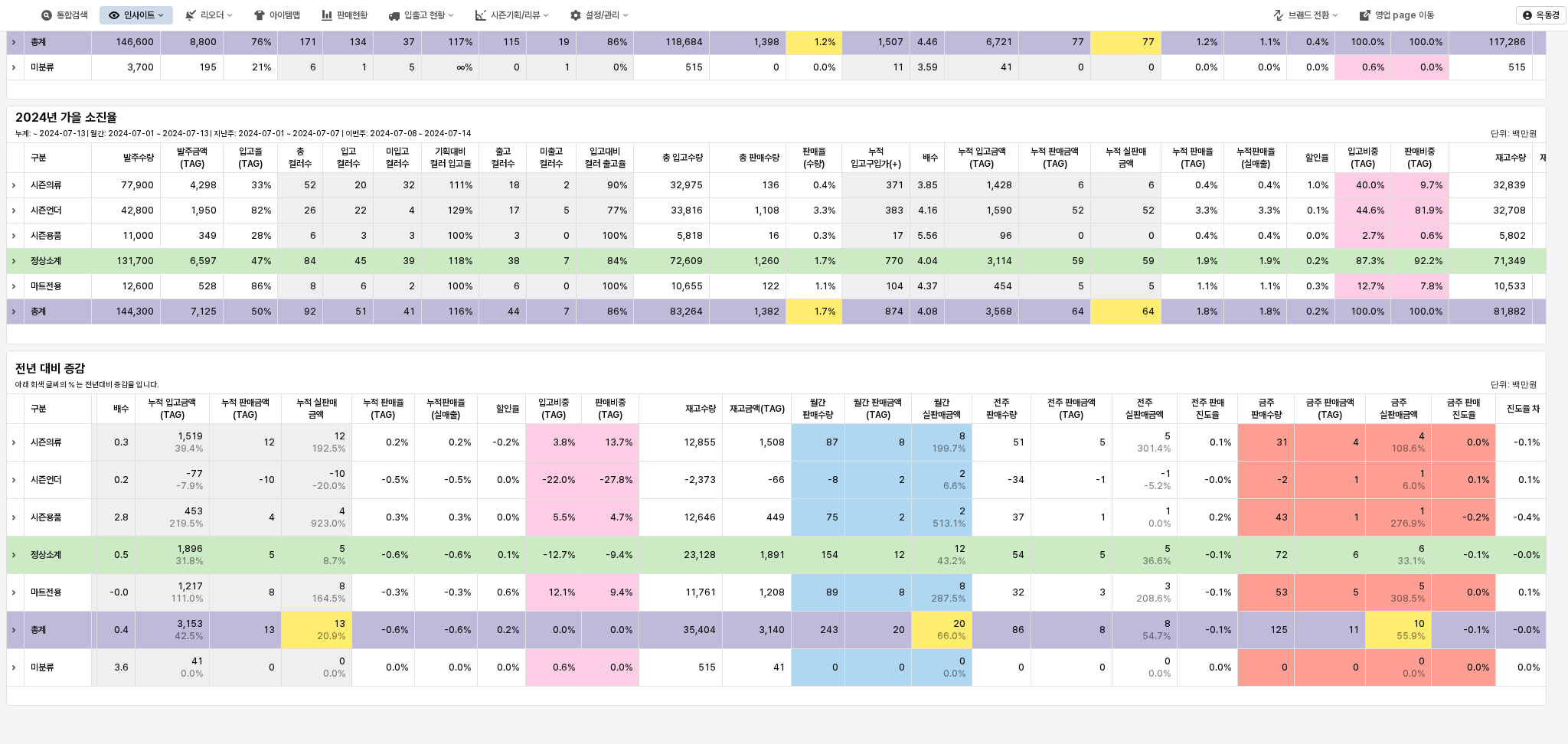 scroll, scrollTop: 299, scrollLeft: 0, axis: vertical 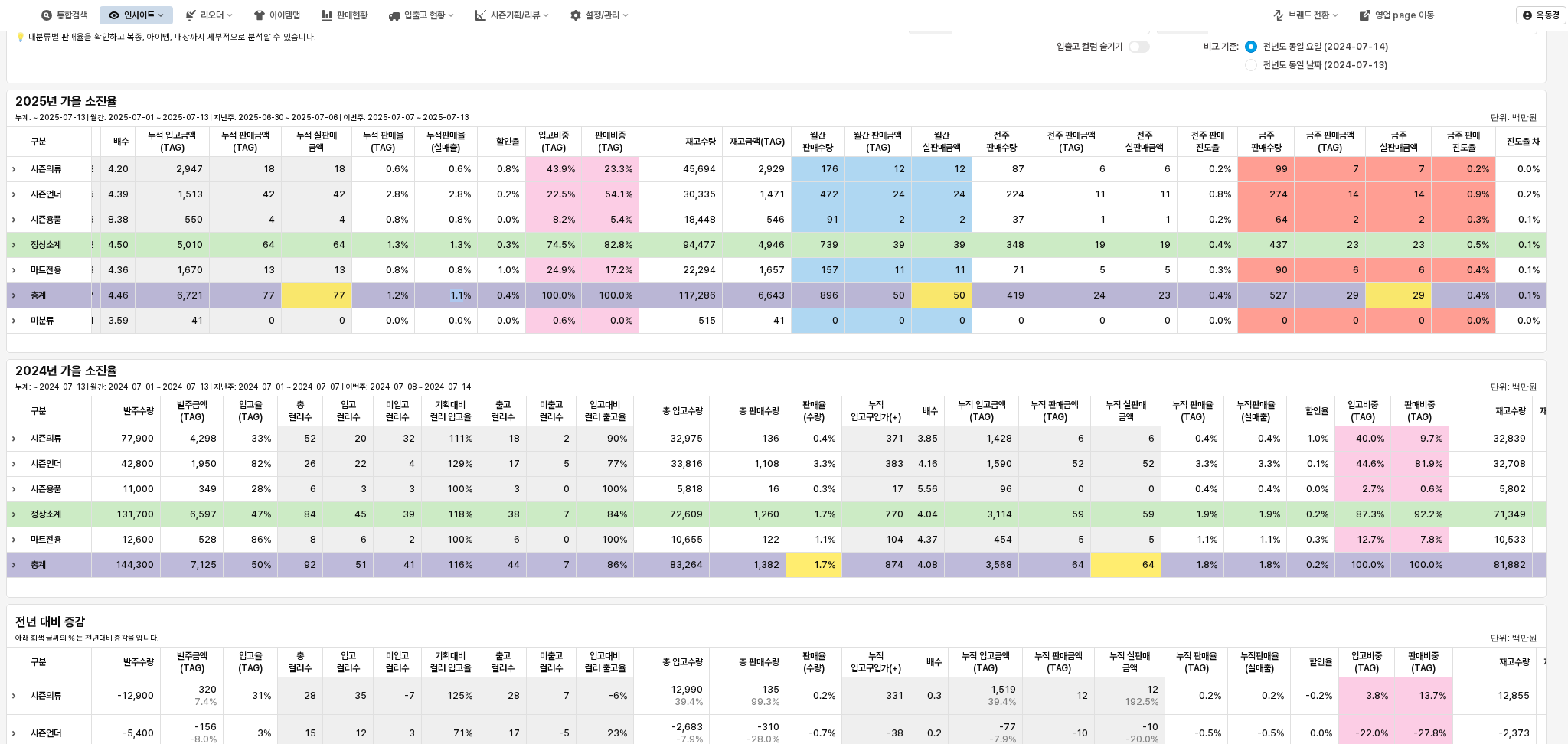 drag, startPoint x: 442, startPoint y: 296, endPoint x: 466, endPoint y: 295, distance: 24.02082 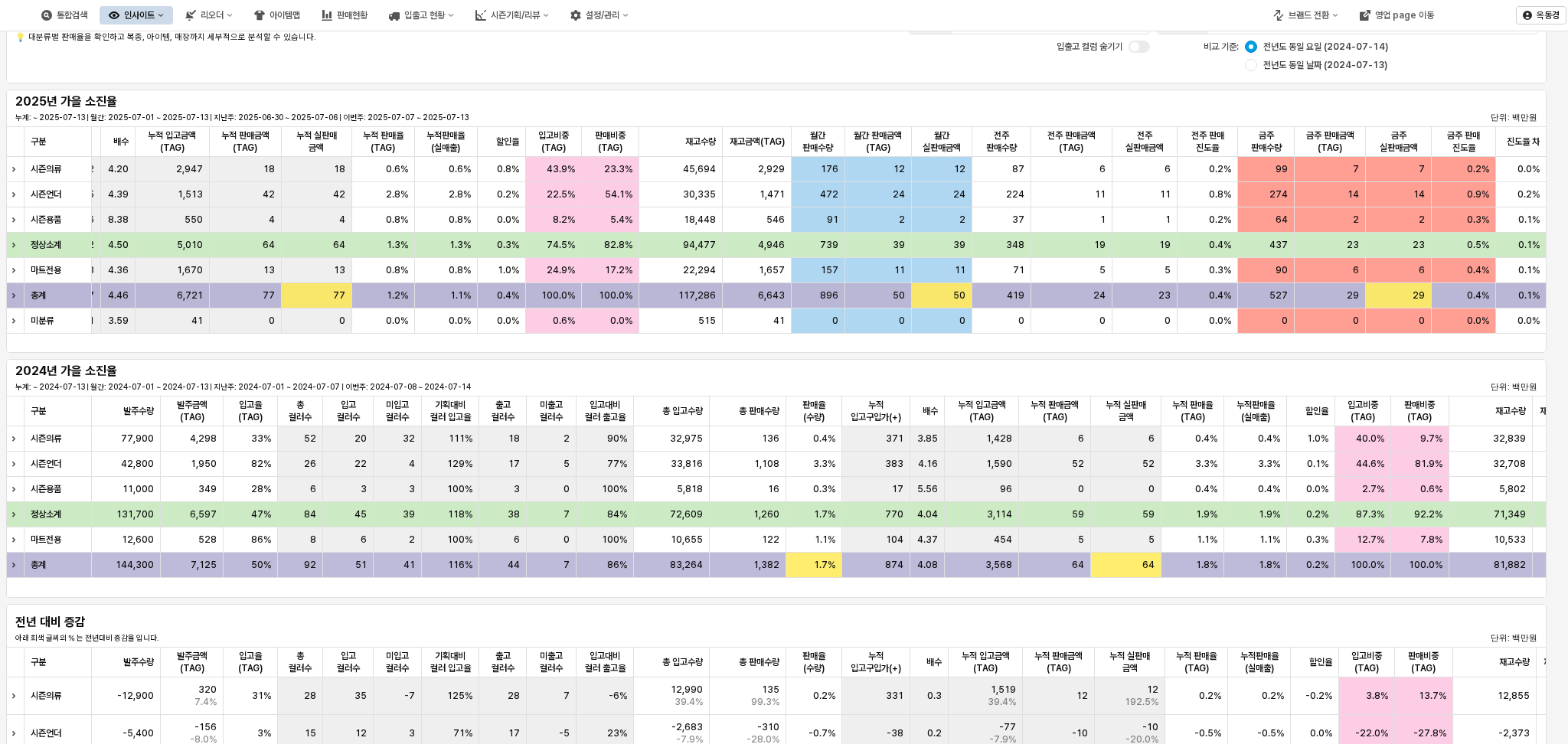 click on "77" at bounding box center (339, 295) 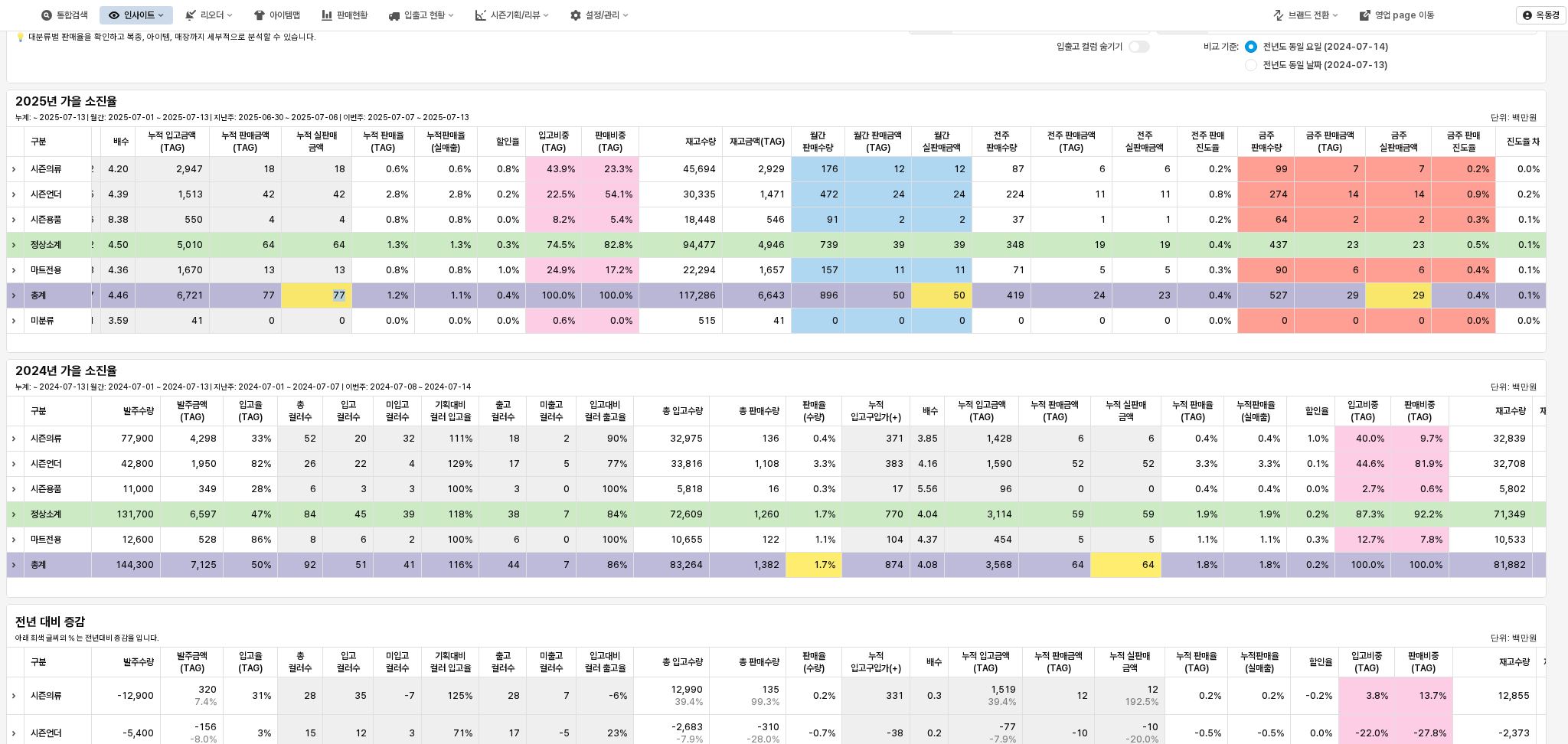 drag, startPoint x: 331, startPoint y: 292, endPoint x: 348, endPoint y: 295, distance: 17.262677 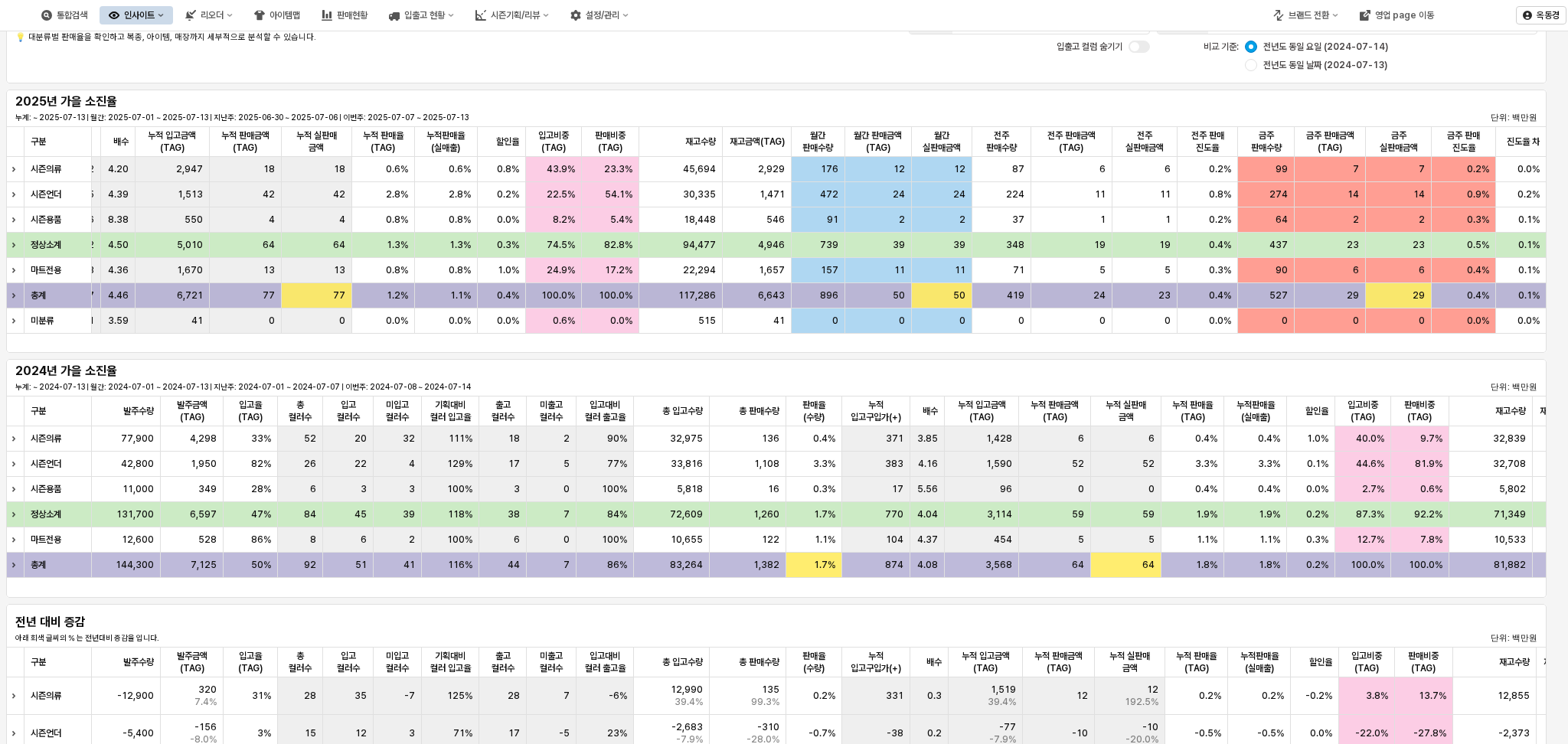 click on "0.4%" at bounding box center (508, 295) 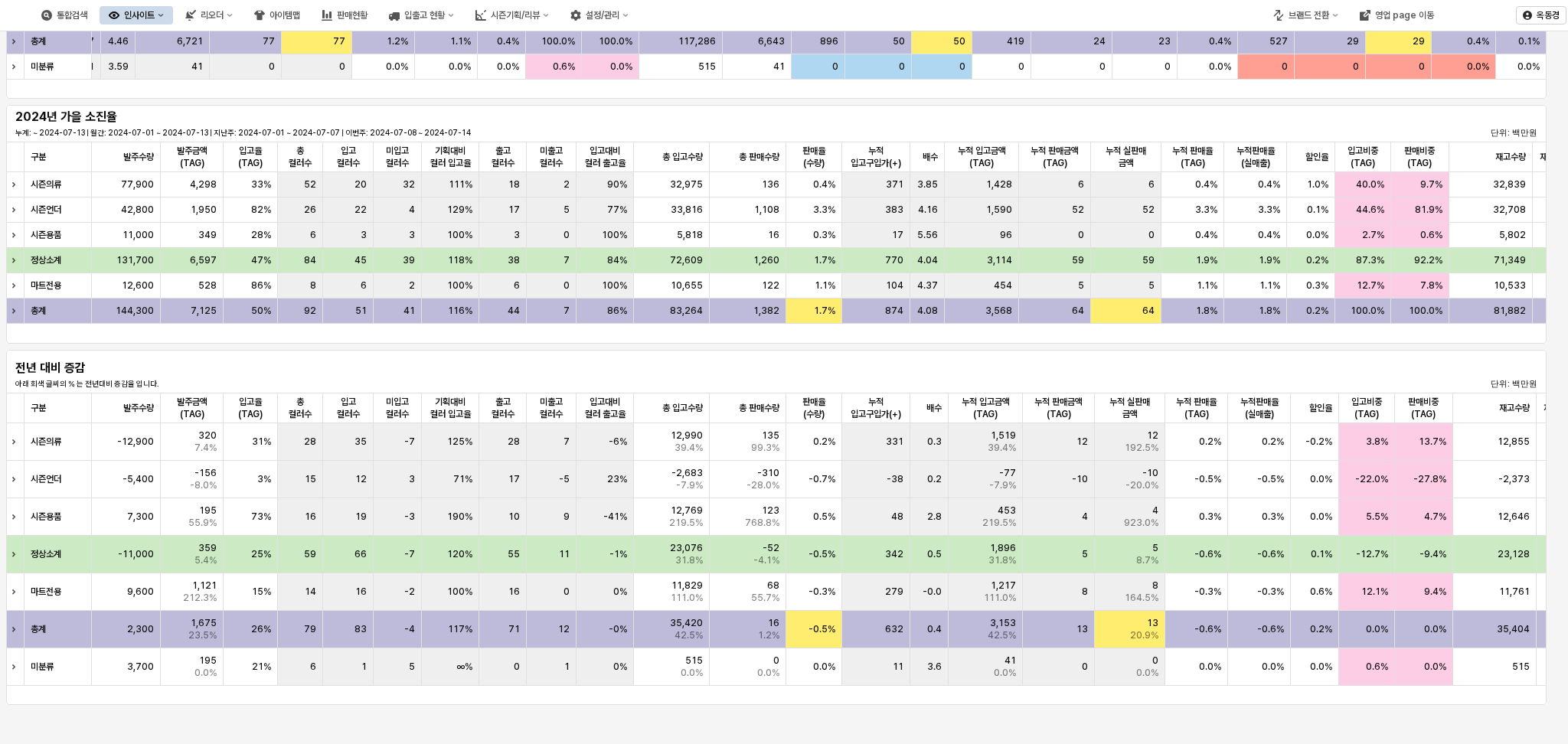 scroll, scrollTop: 294, scrollLeft: 0, axis: vertical 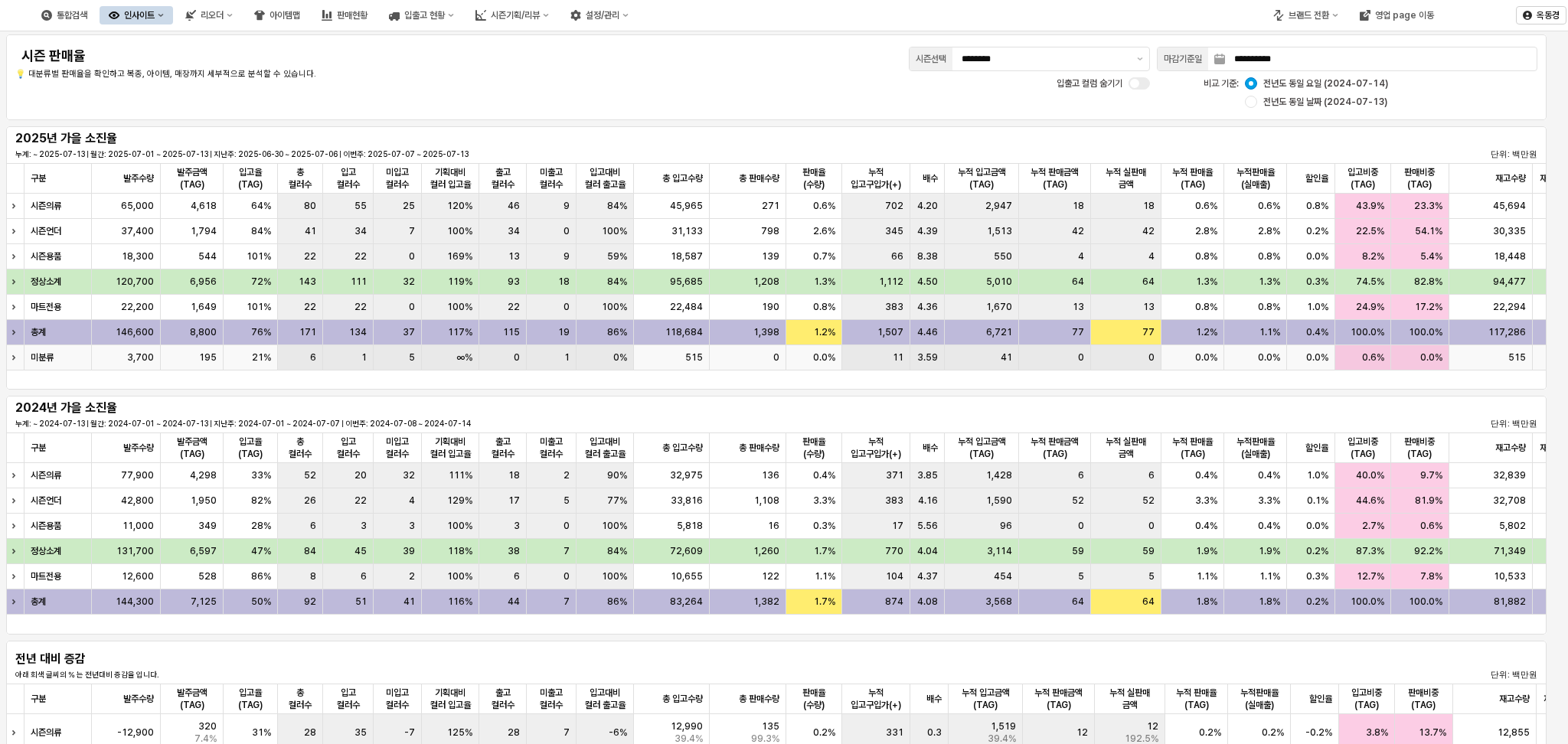 click on "6" at bounding box center [313, 357] 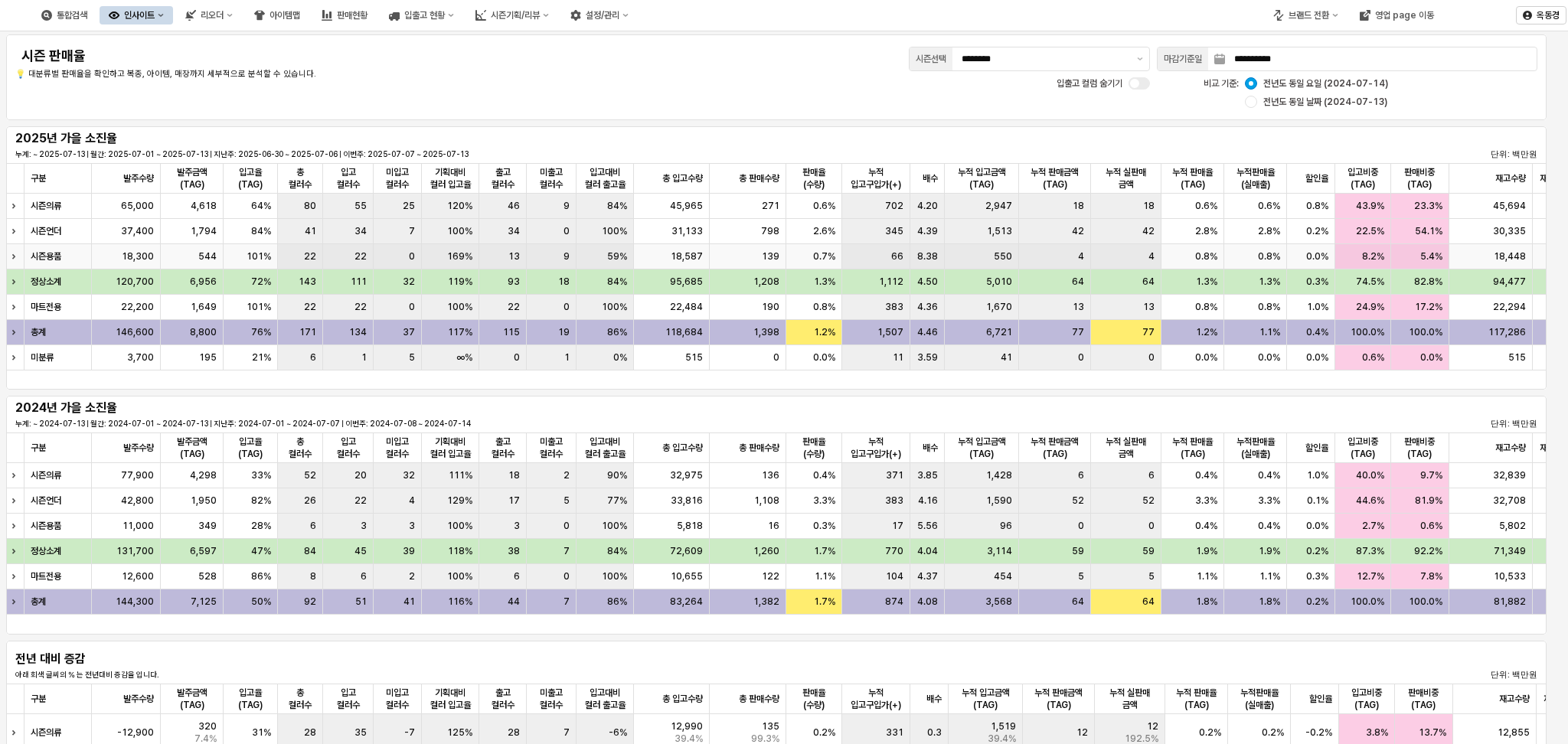 click on "550" at bounding box center [982, 256] 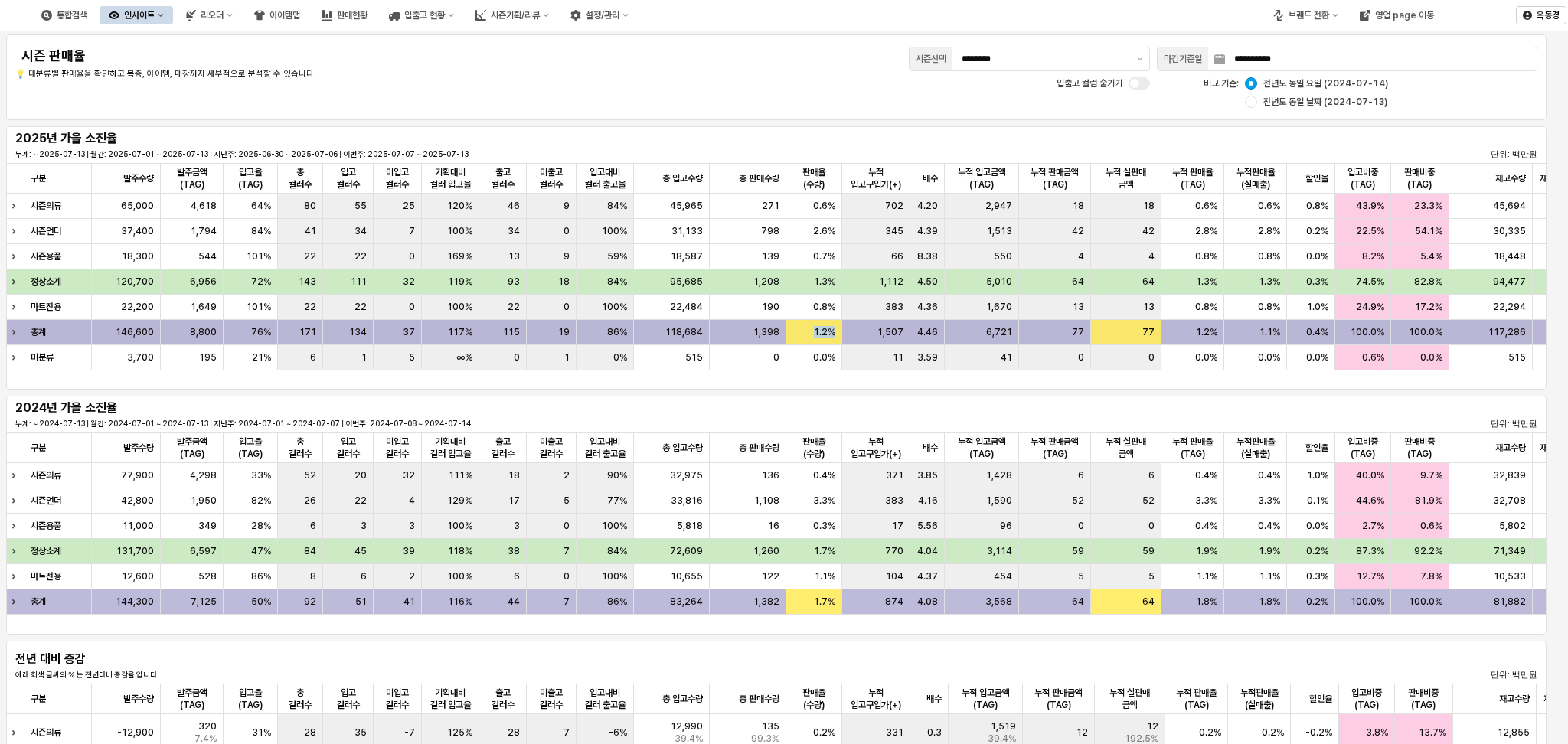 drag, startPoint x: 805, startPoint y: 334, endPoint x: 835, endPoint y: 325, distance: 31.3209 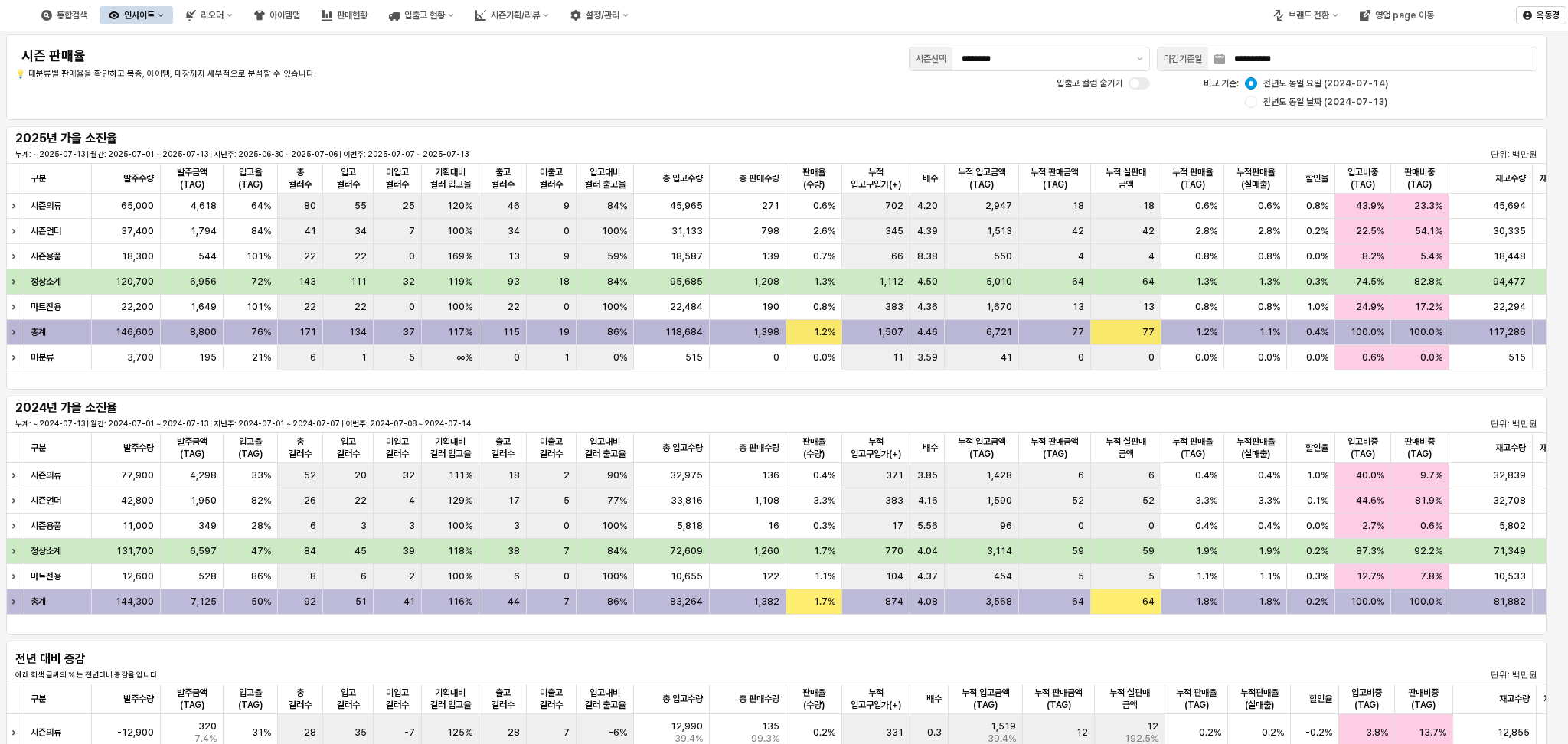 click on "1.1%" at bounding box center (1269, 332) 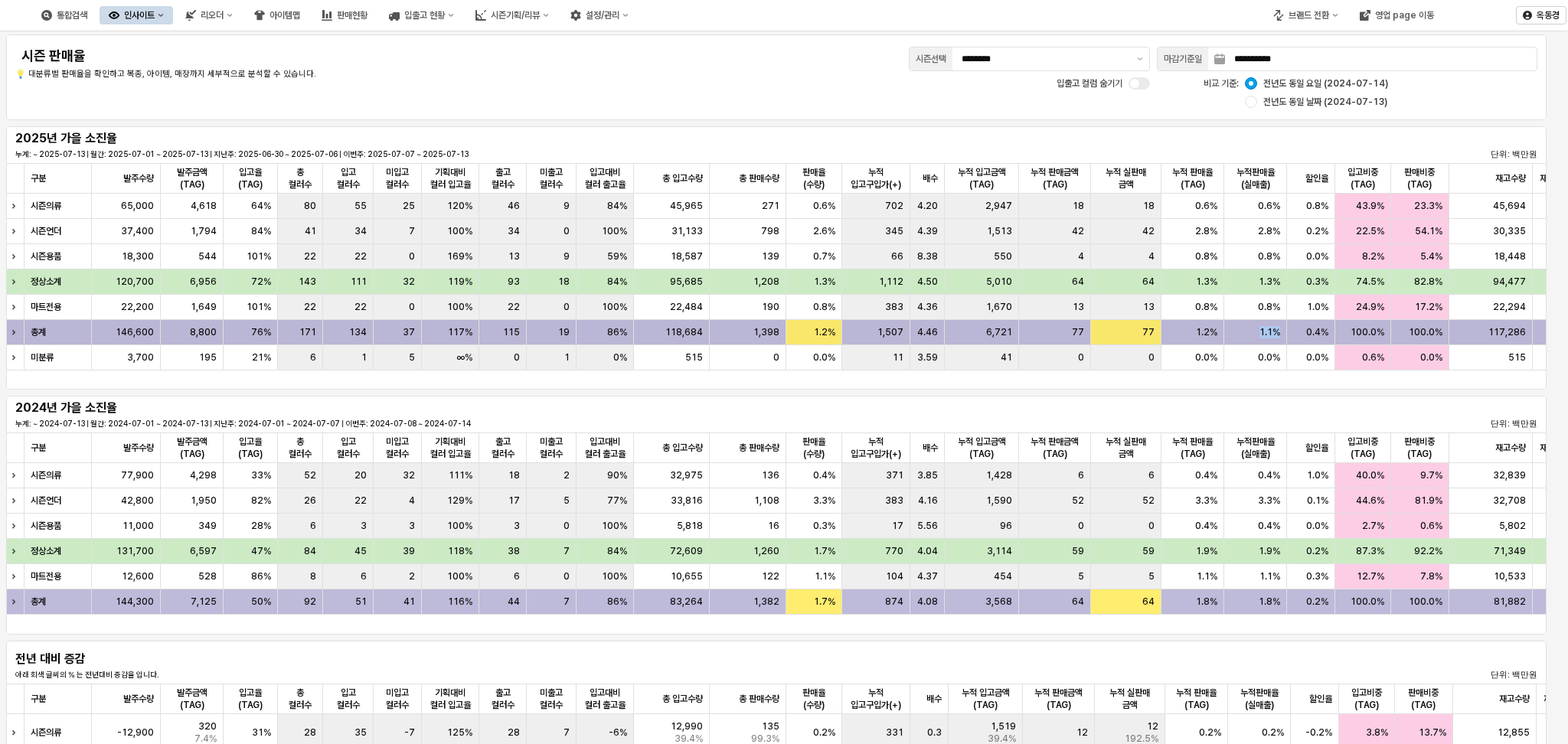 drag, startPoint x: 1258, startPoint y: 332, endPoint x: 1281, endPoint y: 331, distance: 23.021729 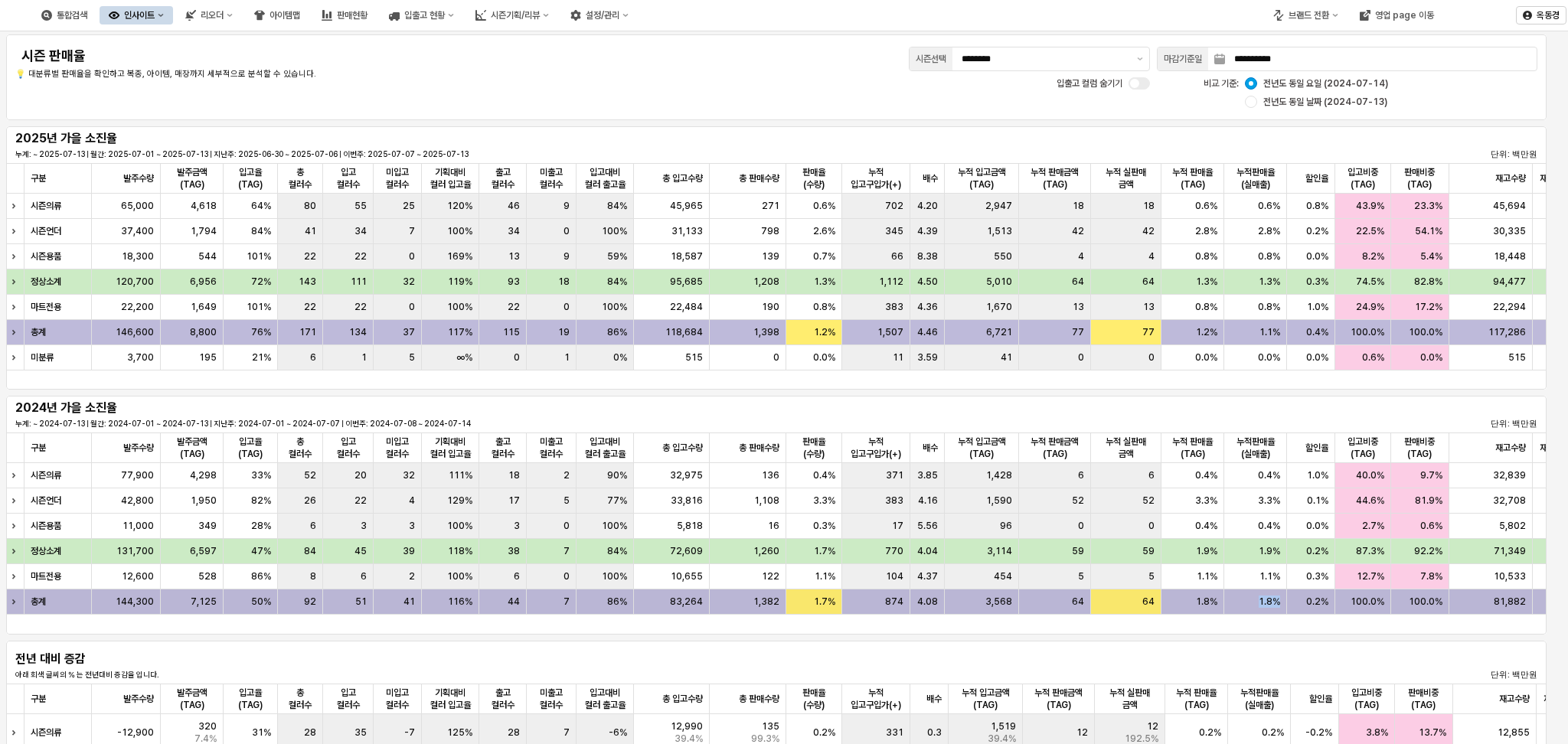 drag, startPoint x: 1255, startPoint y: 602, endPoint x: 1279, endPoint y: 601, distance: 24.020824 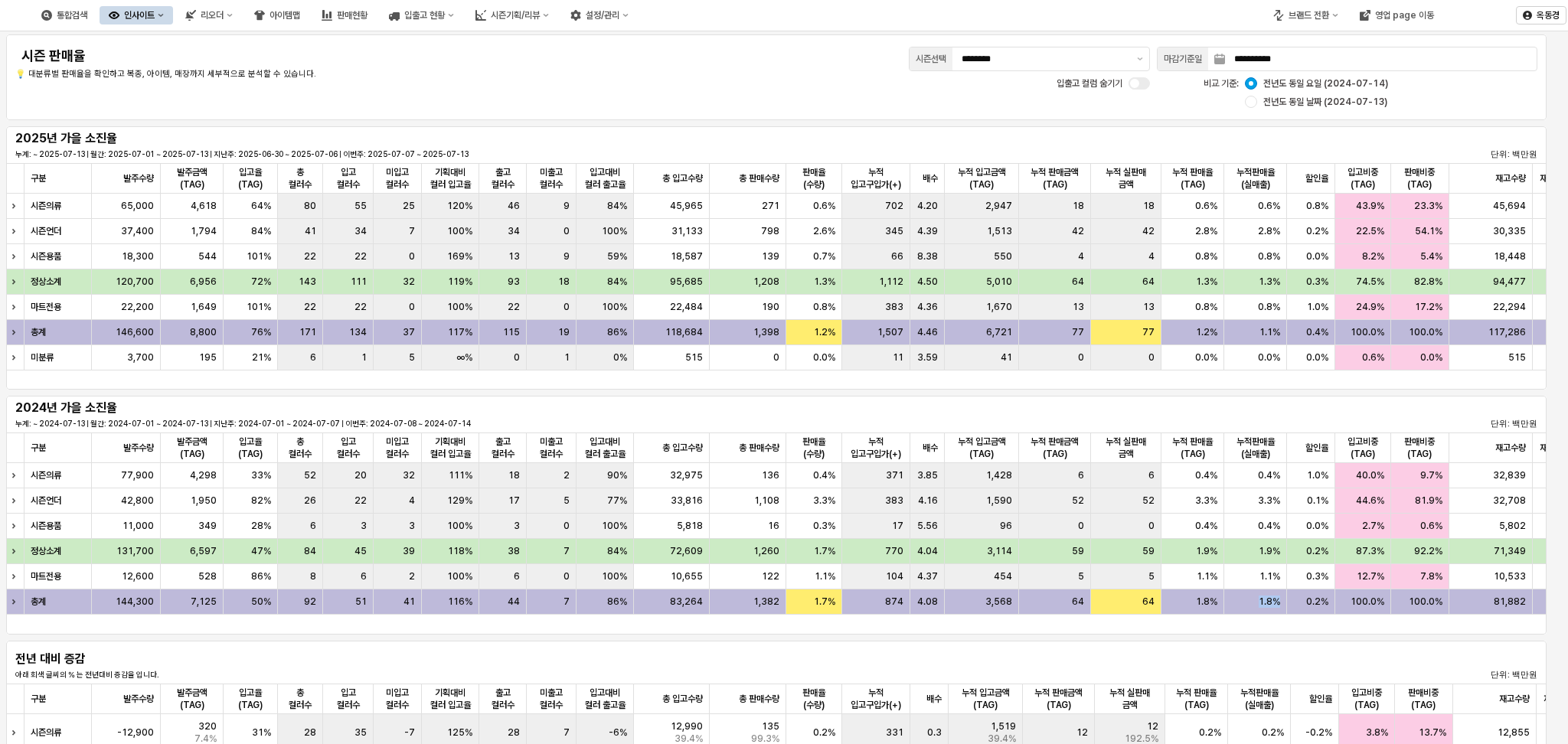 click on "구분 구분 발주수량 발주수량 발주금액(TAG) 발주금액(TAG) 입고율(TAG) 입고율(TAG) 총 컬러수 총 컬러수 입고 컬러수 입고 컬러수 미입고 컬러수 미입고 컬러수 기획대비 컬러 입고율 기획대비 컬러 입고율 출고 컬러수 출고 컬러수 미출고 컬러수 미출고 컬러수 입고대비 컬러 출고율 입고대비 컬러 출고율 총 입고수량 총 입고수량 총 판매수량 총 판매수량 판매율(수량) 판매율(수량) 누적 입고구입가(+) 누적 입고구입가(+) 배수 배수 누적 입고금액(TAG) 누적 입고금액(TAG) 누적 판매금액(TAG) 누적 판매금액(TAG) 누적 실판매 금액 누적 실판매 금액 누적 판매율(TAG) 누적 판매율(TAG) 누적판매율(실매출) 누적판매율(실매출) 할인율 할인율 입고비중(TAG) 입고비중(TAG) 판매비중(TAG) 판매비중(TAG) 재고수량 재고수량 재고금액(TAG) 재고금액(TAG) 월간 판매수량 월간 판매수량 시즌의류" at bounding box center (776, 534) 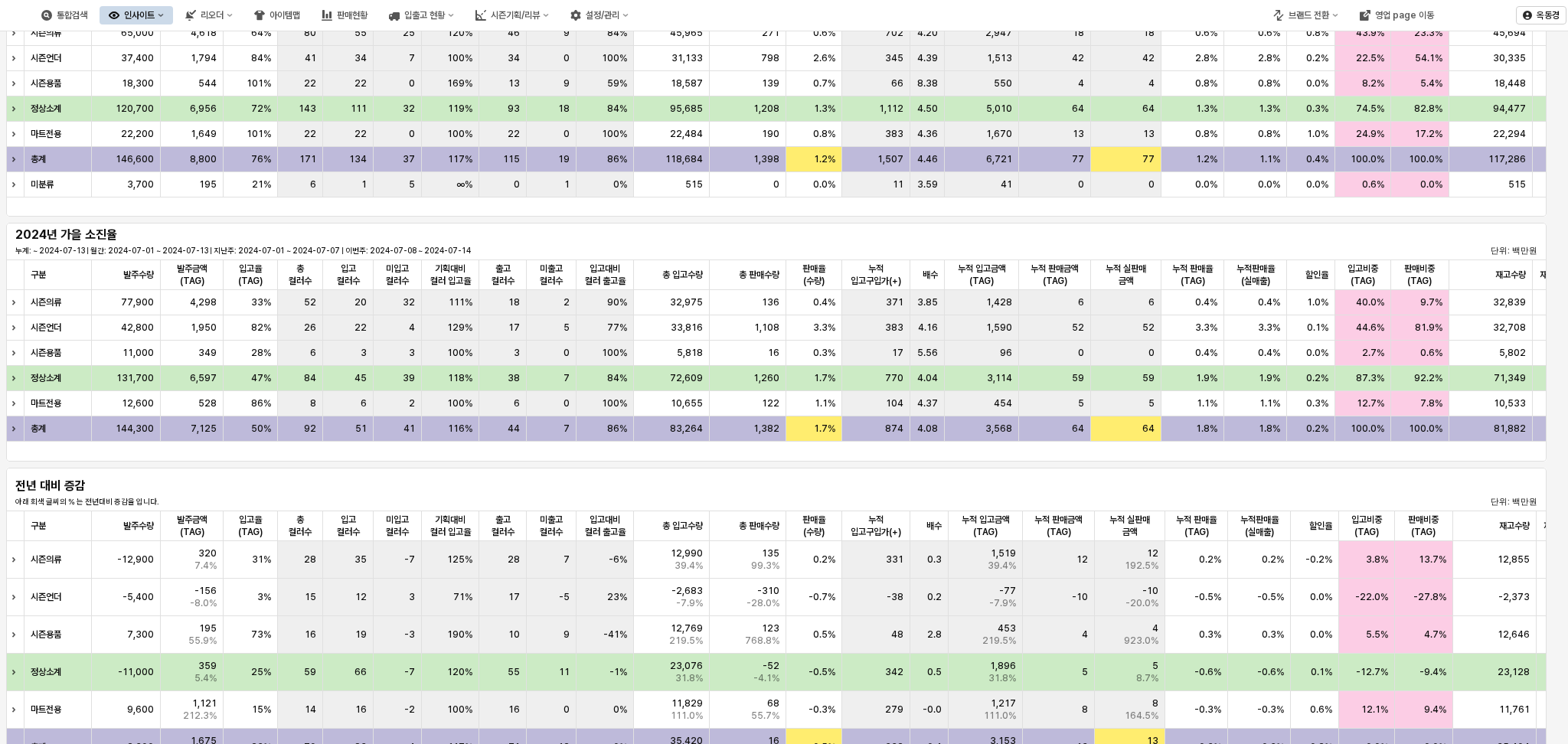 scroll, scrollTop: 299, scrollLeft: 0, axis: vertical 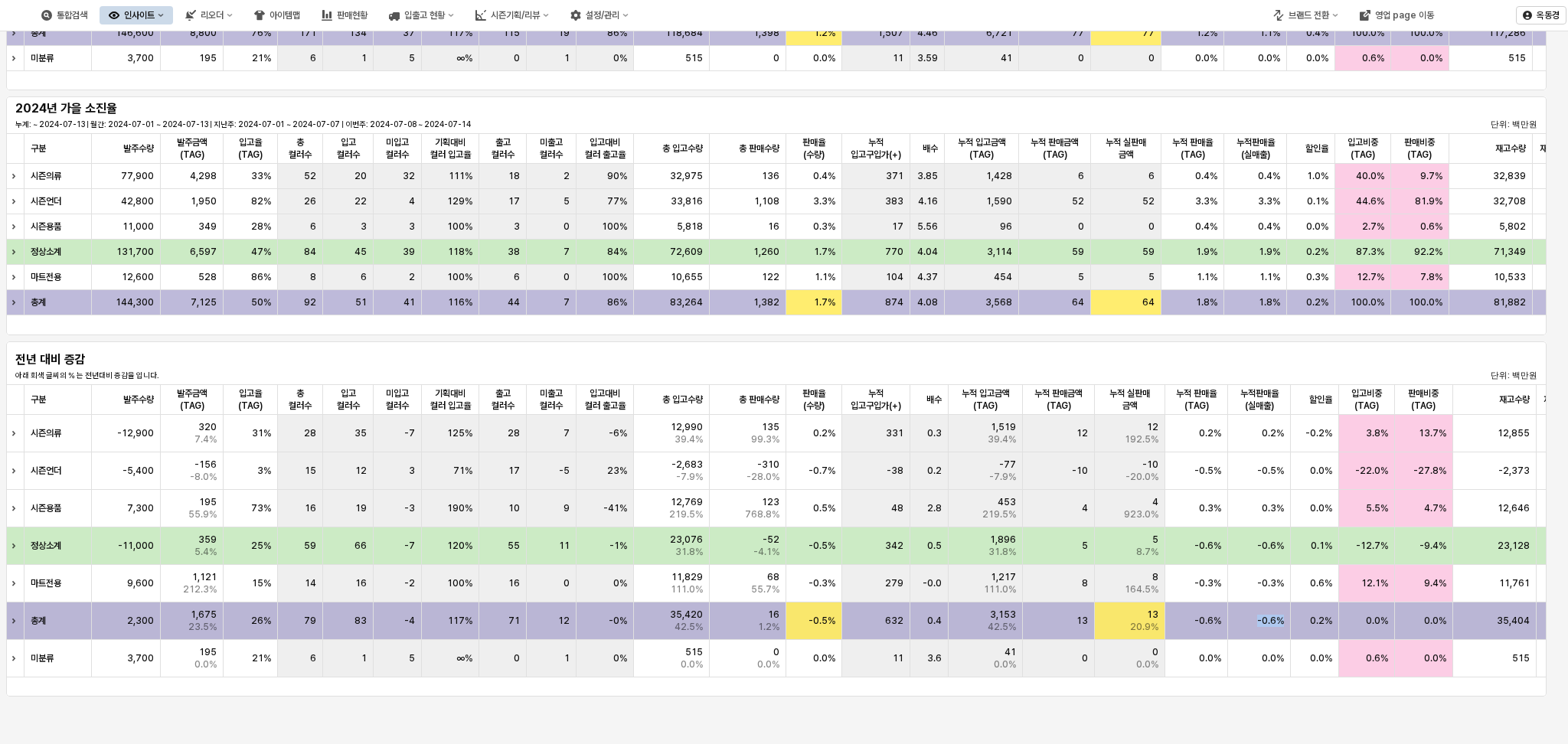 drag, startPoint x: 1258, startPoint y: 620, endPoint x: 1280, endPoint y: 620, distance: 22 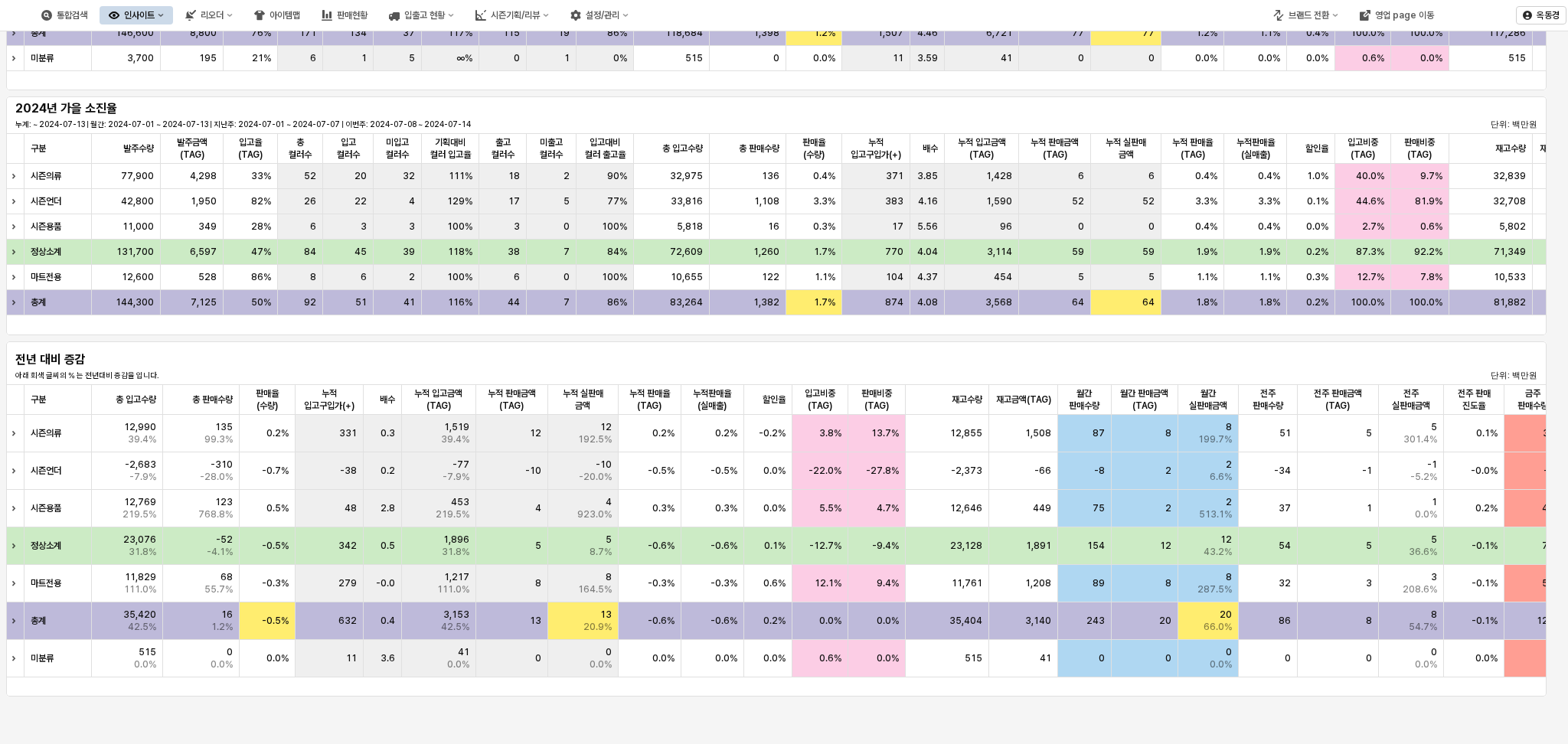 scroll, scrollTop: 0, scrollLeft: 548, axis: horizontal 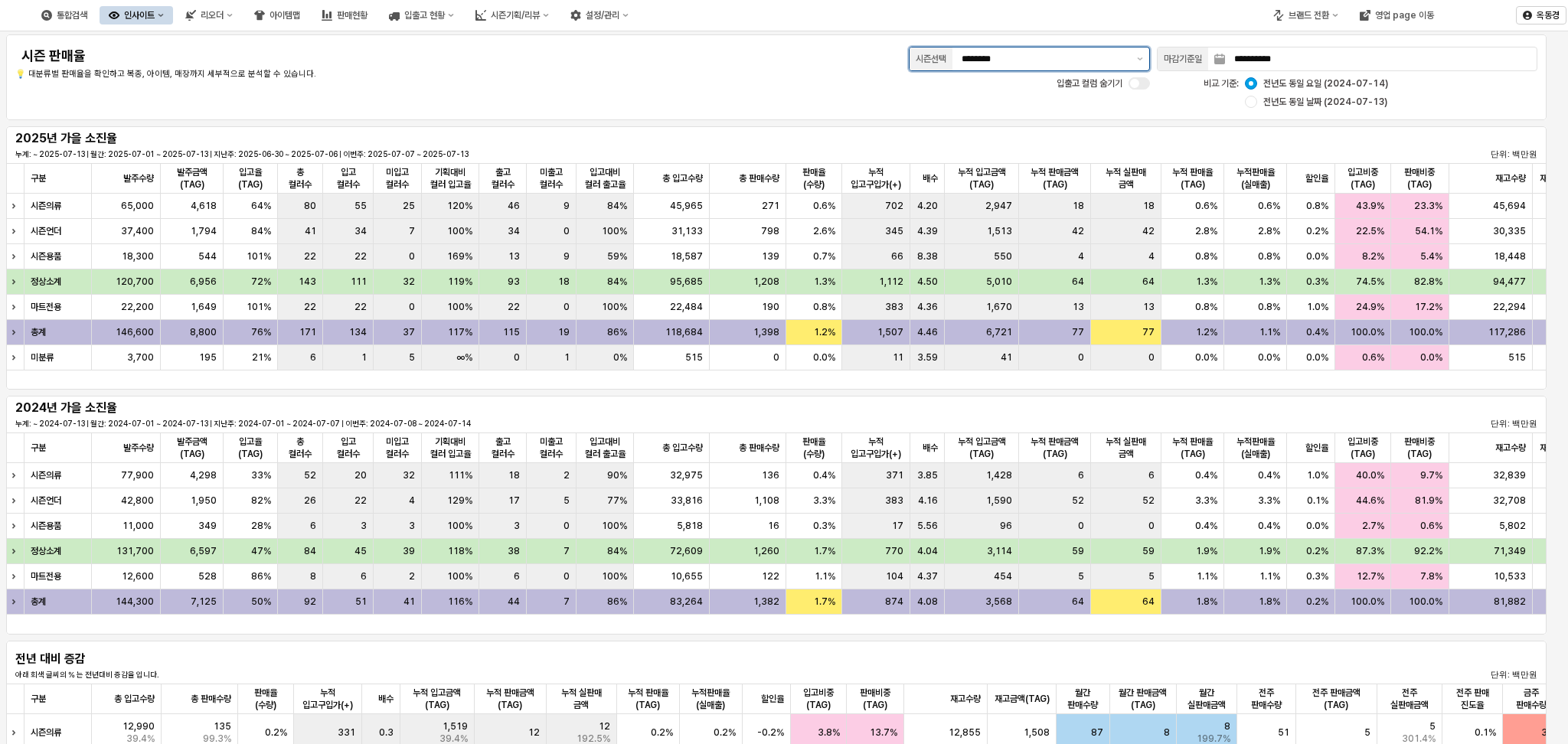 click on "********" at bounding box center [1044, 59] 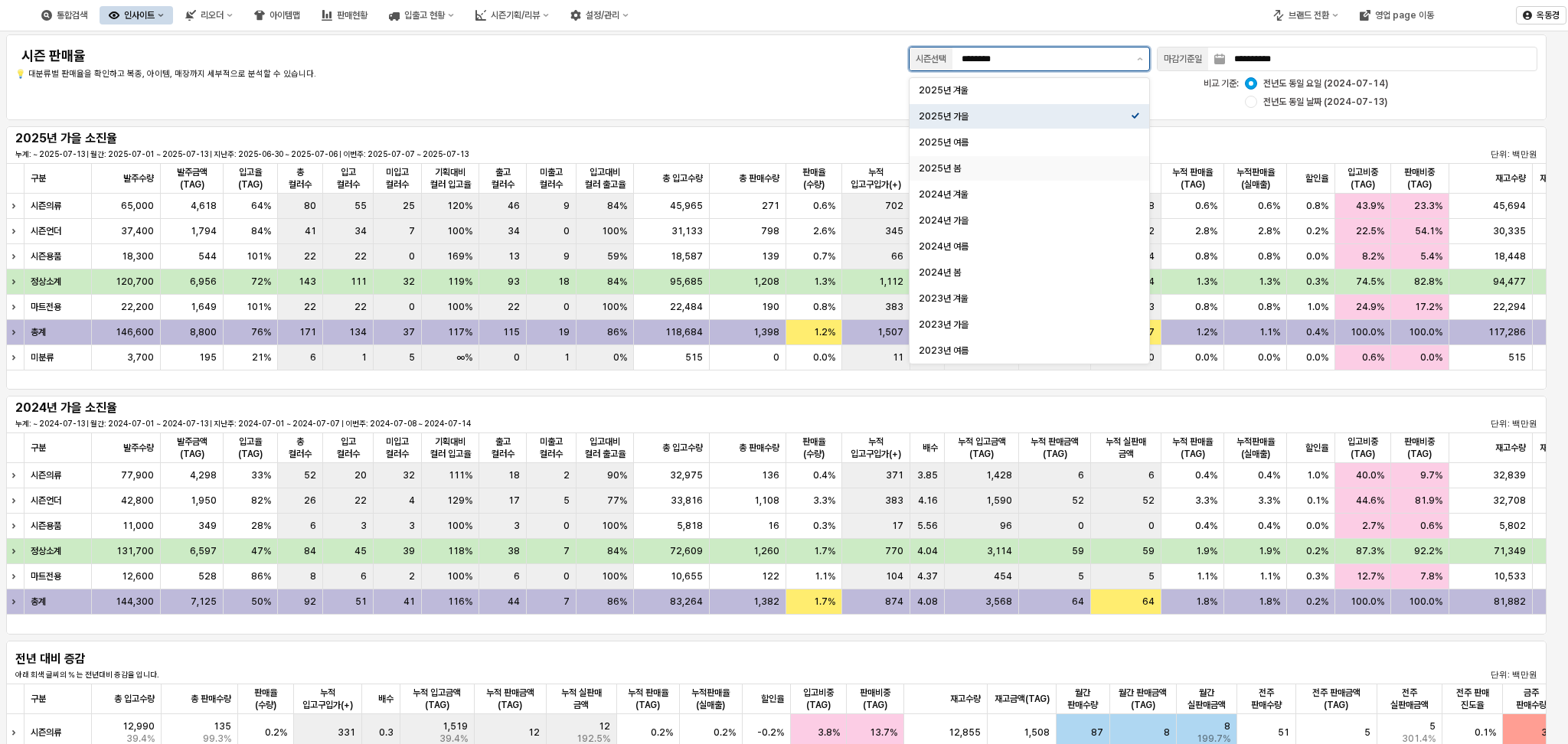 click on "2025년 봄" at bounding box center (1024, 168) 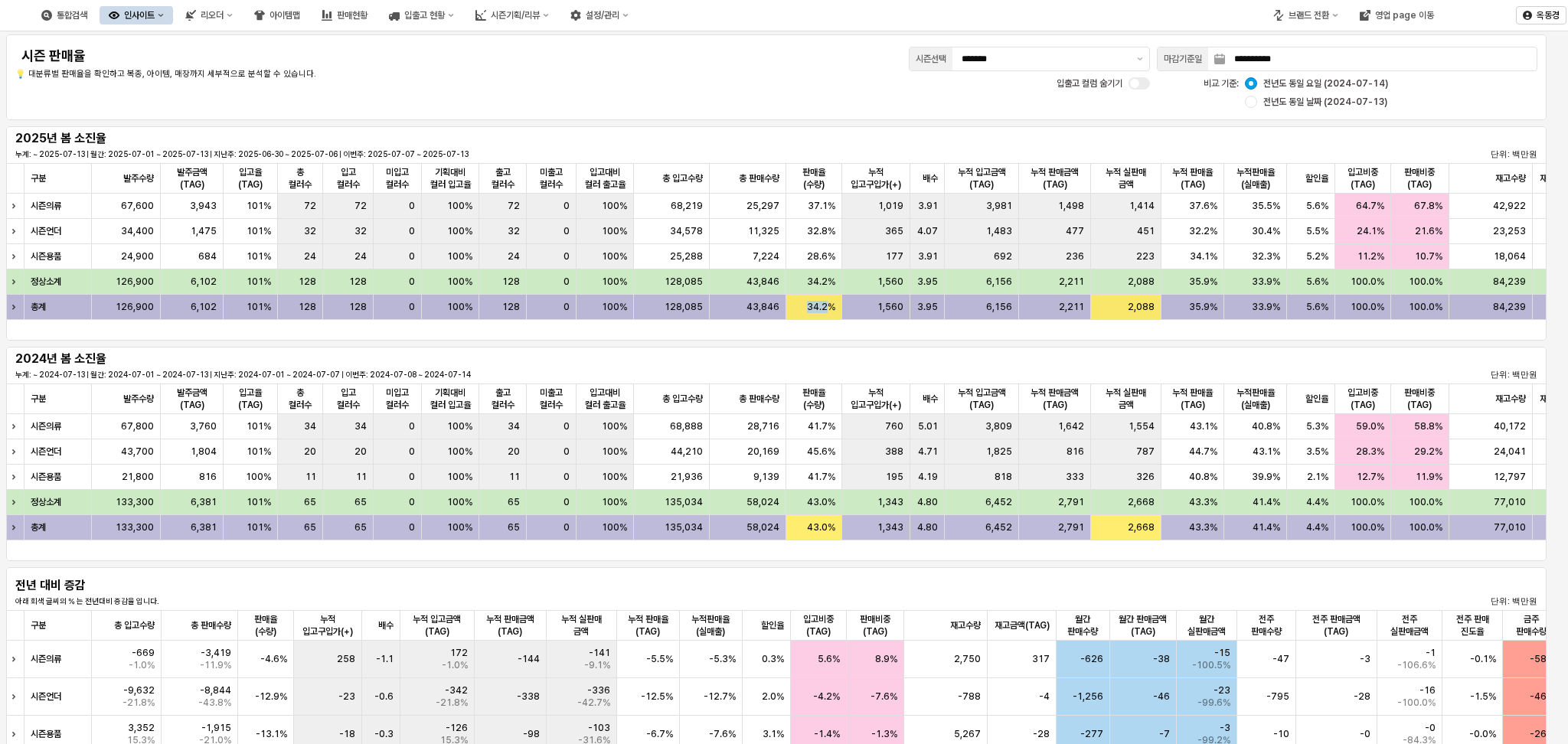 drag, startPoint x: 805, startPoint y: 308, endPoint x: 828, endPoint y: 297, distance: 25.4951 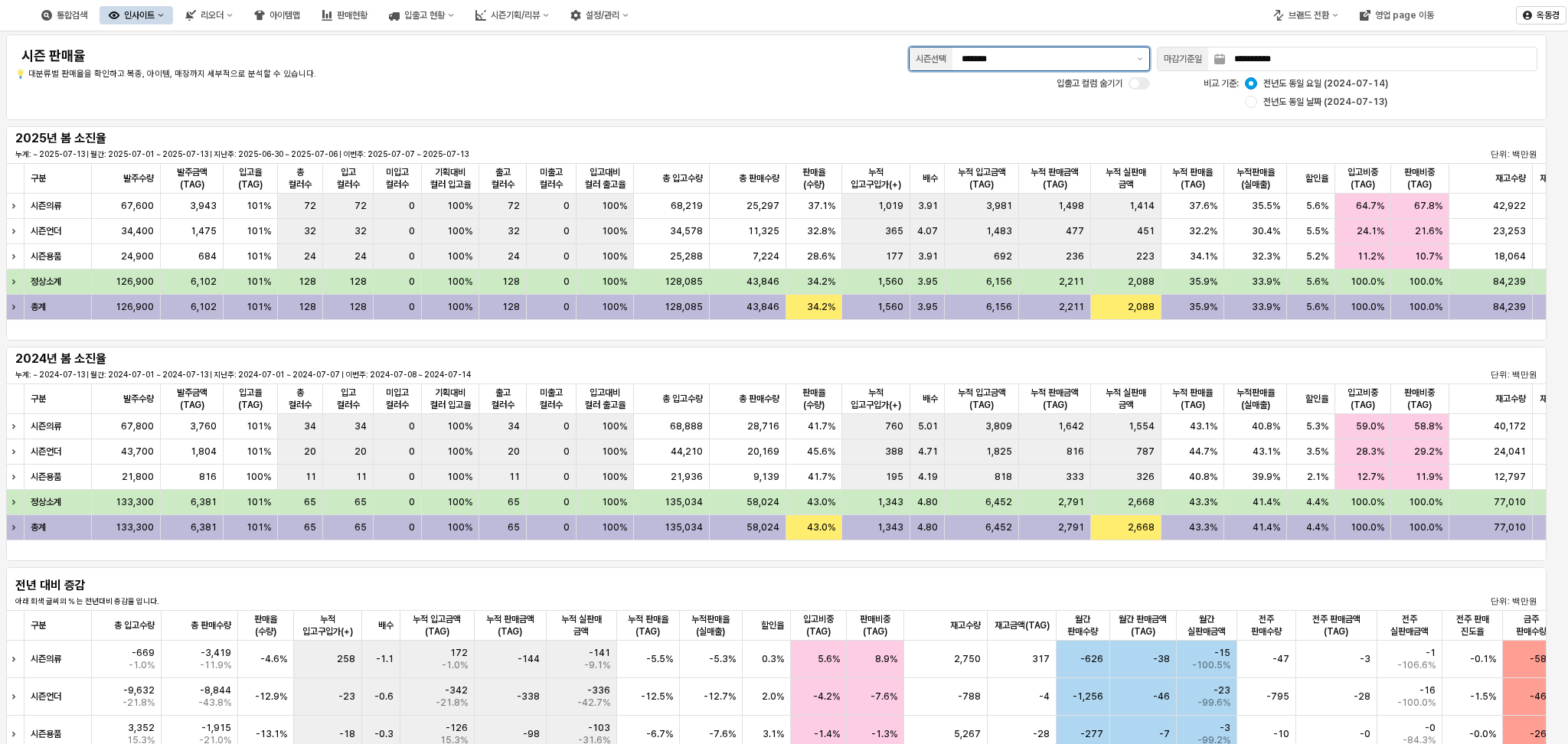 click on "*******" at bounding box center [1044, 59] 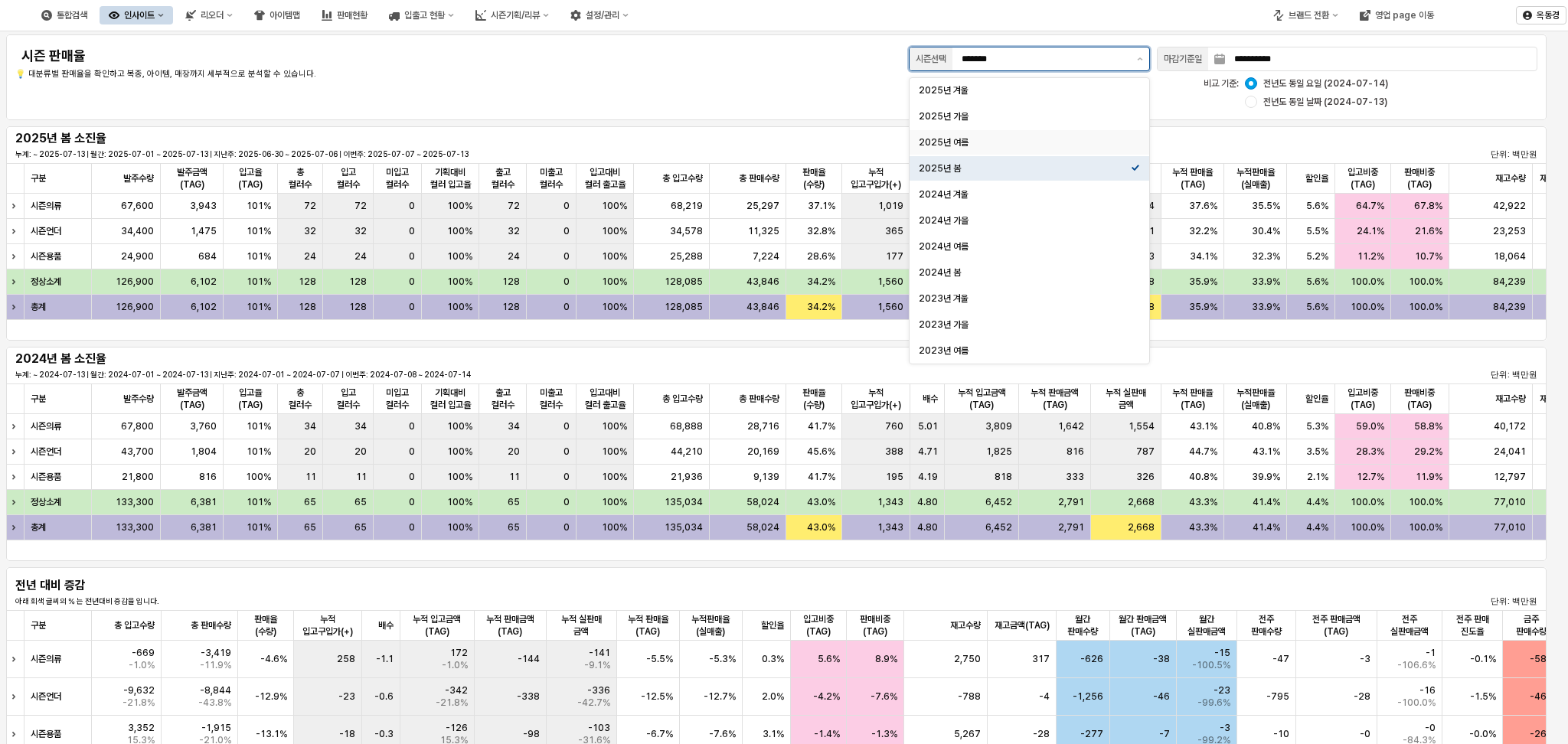 click on "2025년 여름" at bounding box center (1024, 142) 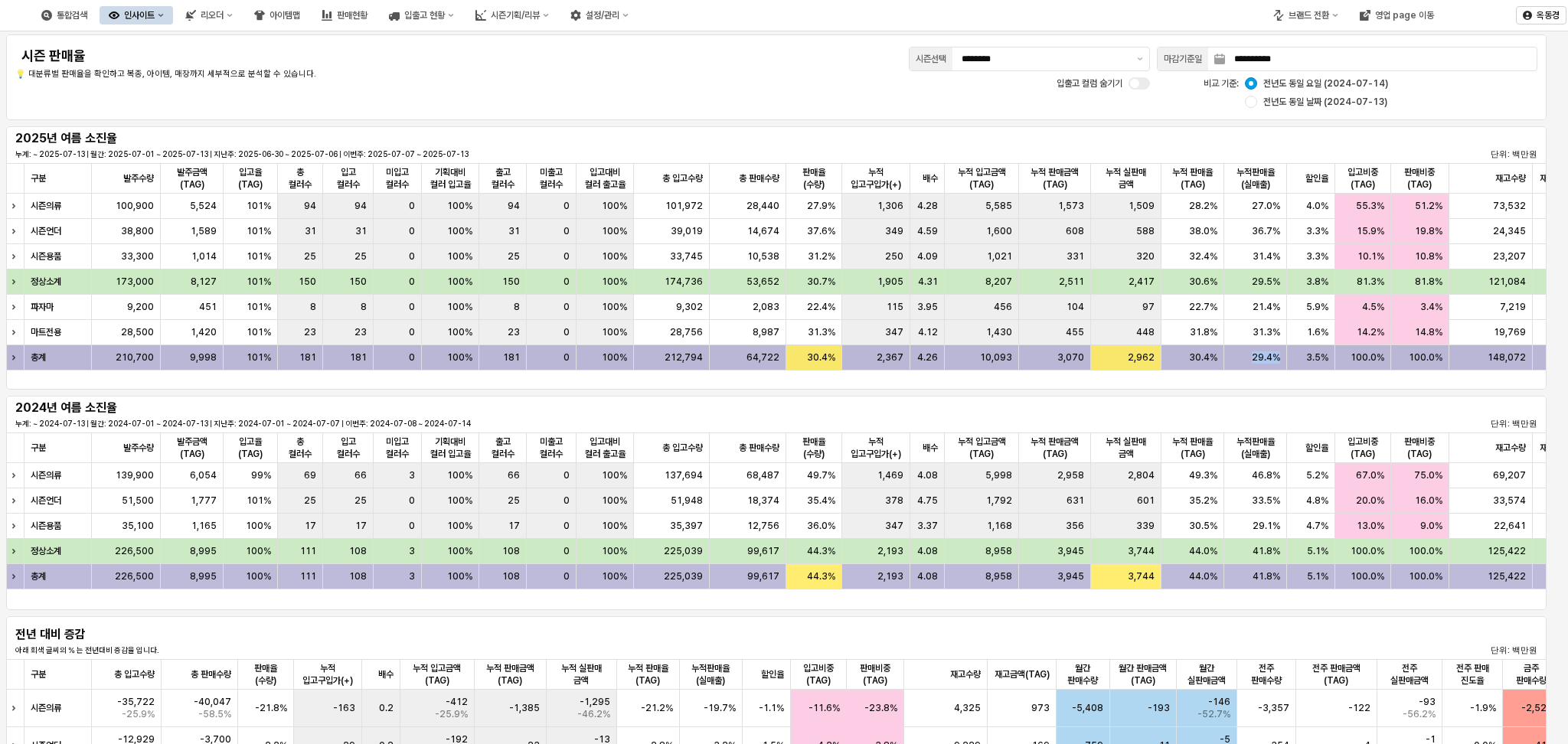 drag, startPoint x: 1253, startPoint y: 357, endPoint x: 1284, endPoint y: 361, distance: 31.256999 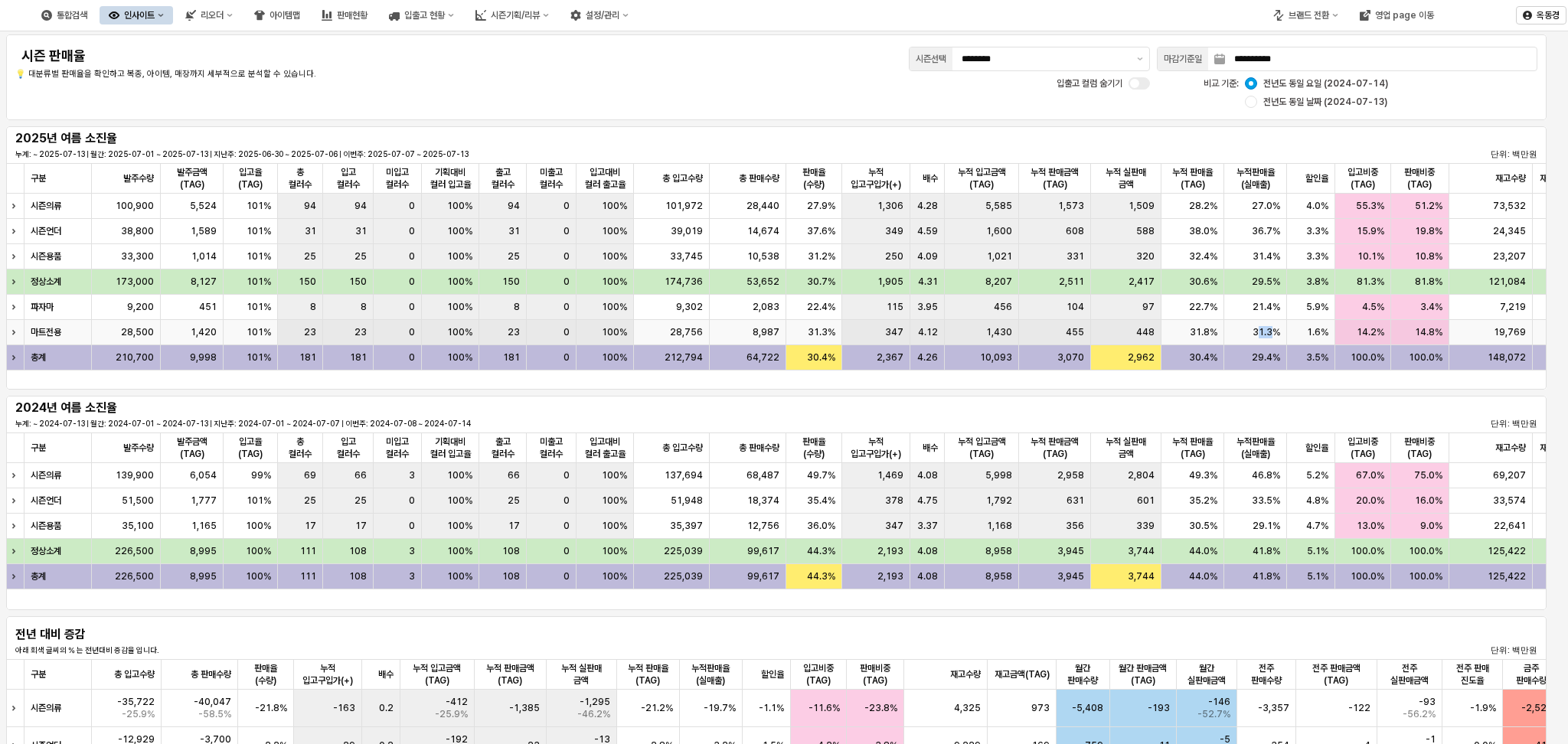 drag, startPoint x: 1256, startPoint y: 334, endPoint x: 1276, endPoint y: 335, distance: 20.024984 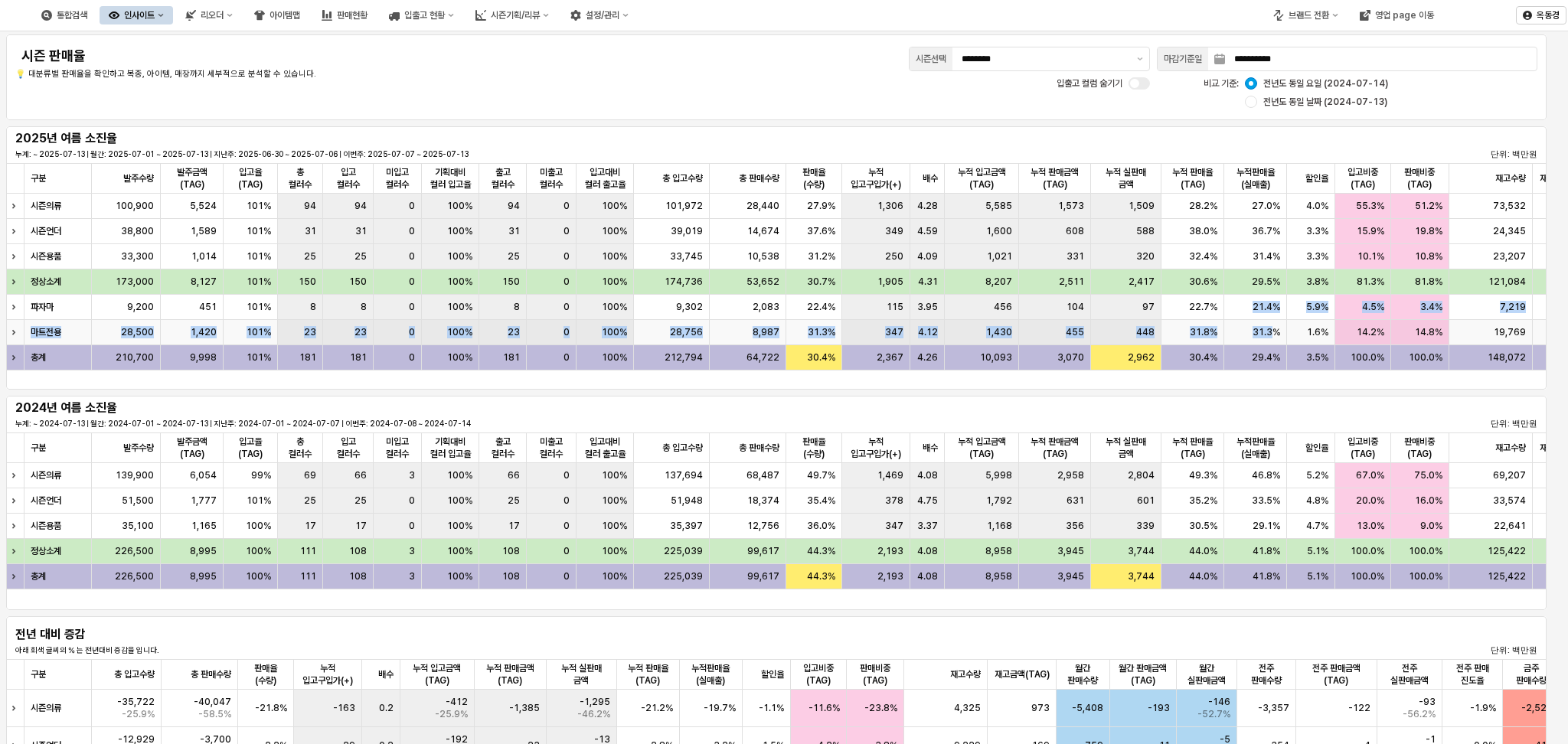 drag, startPoint x: 1246, startPoint y: 314, endPoint x: 1274, endPoint y: 332, distance: 33.286634 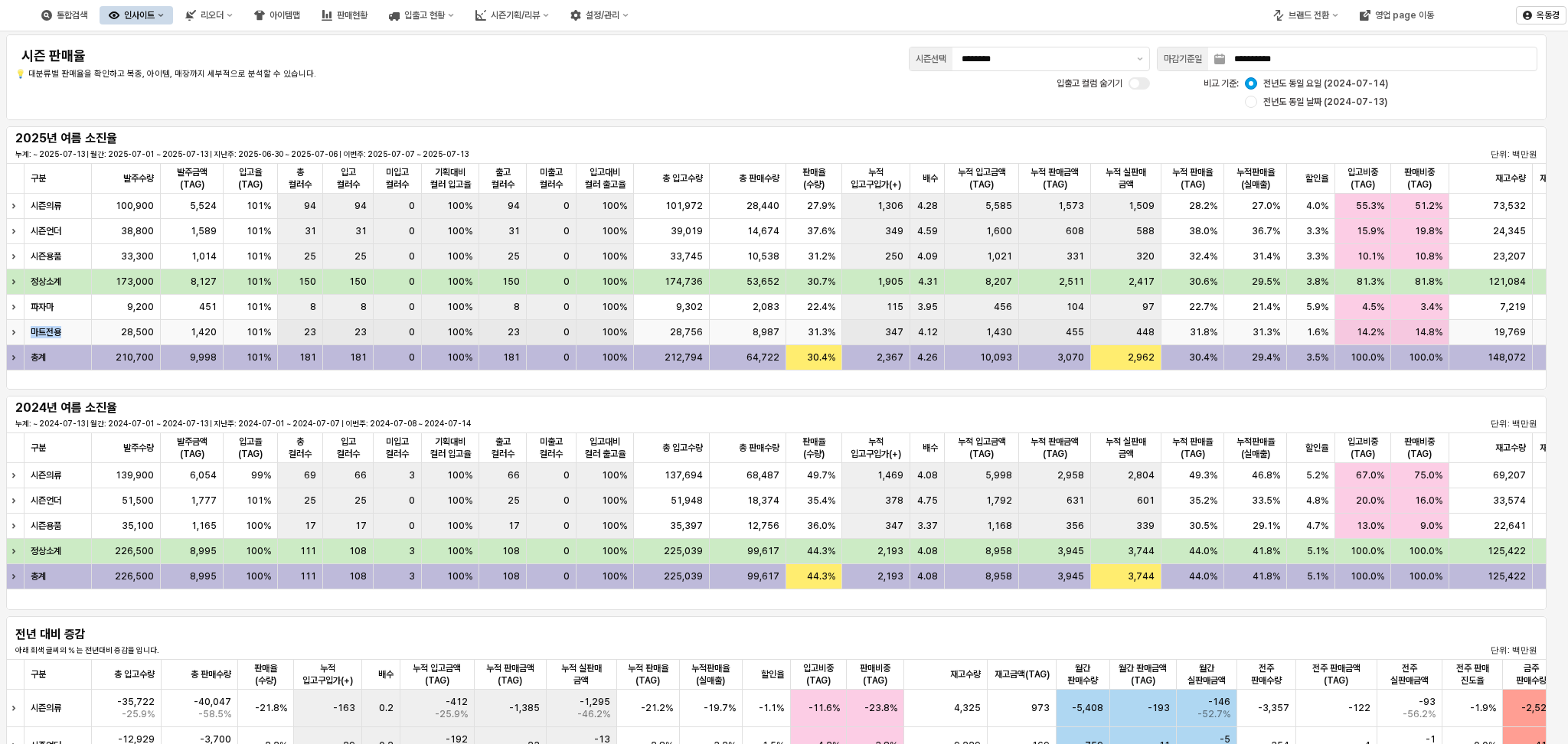 drag, startPoint x: 31, startPoint y: 330, endPoint x: 64, endPoint y: 330, distance: 33 